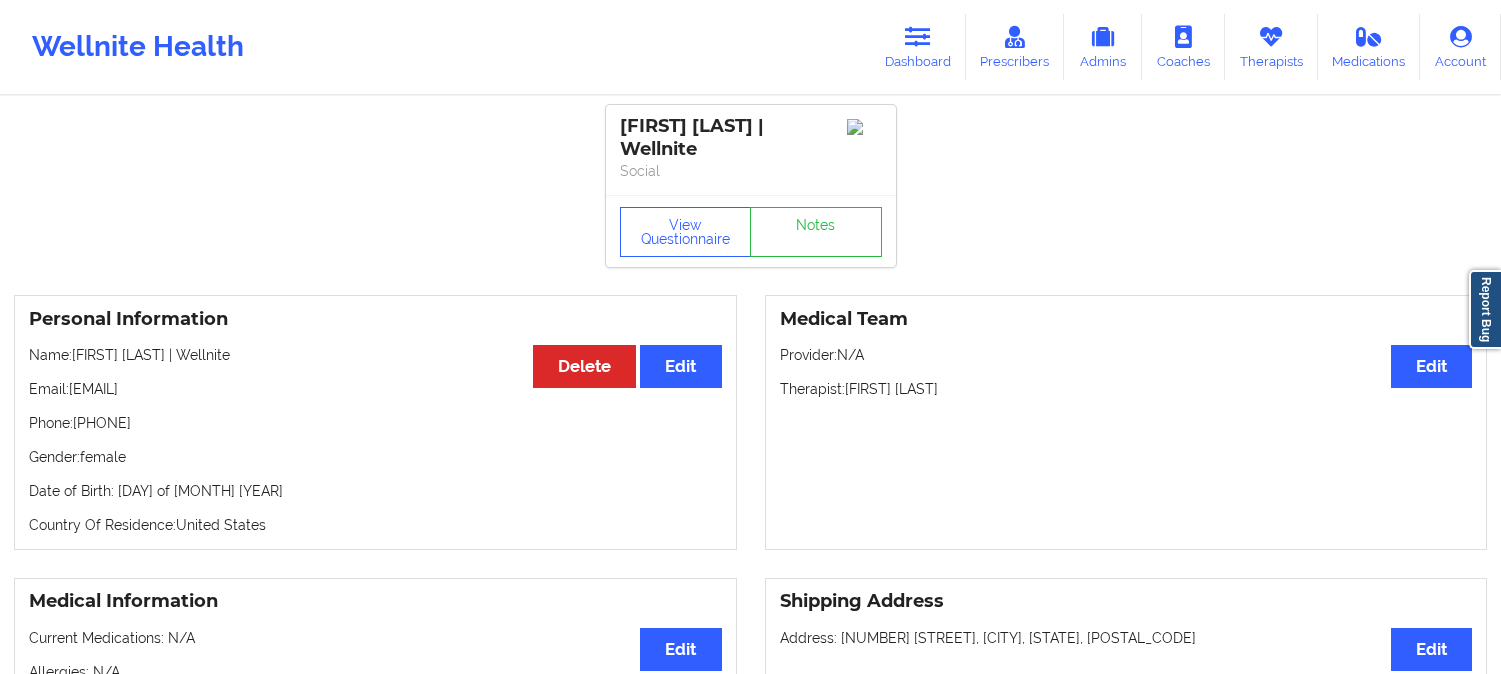 scroll, scrollTop: 1000, scrollLeft: 0, axis: vertical 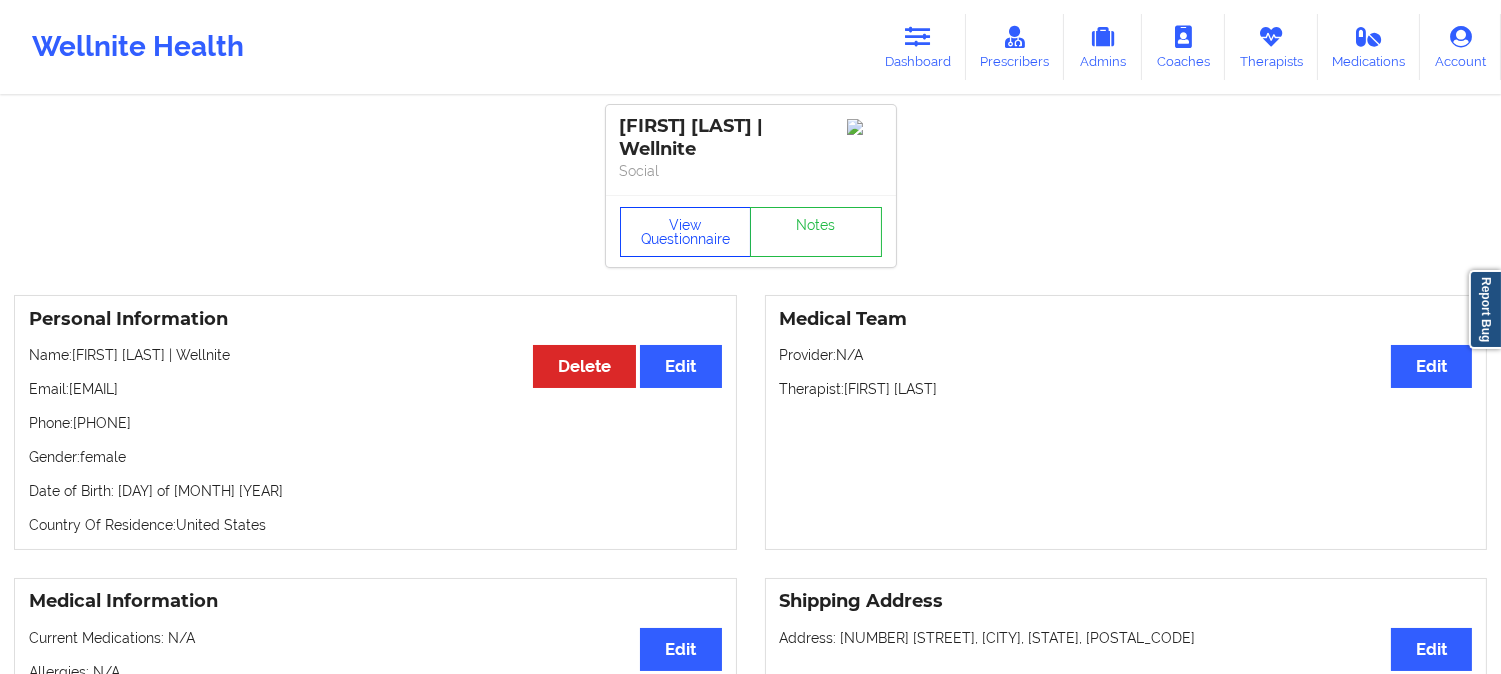 click on "View Questionnaire" at bounding box center [686, 232] 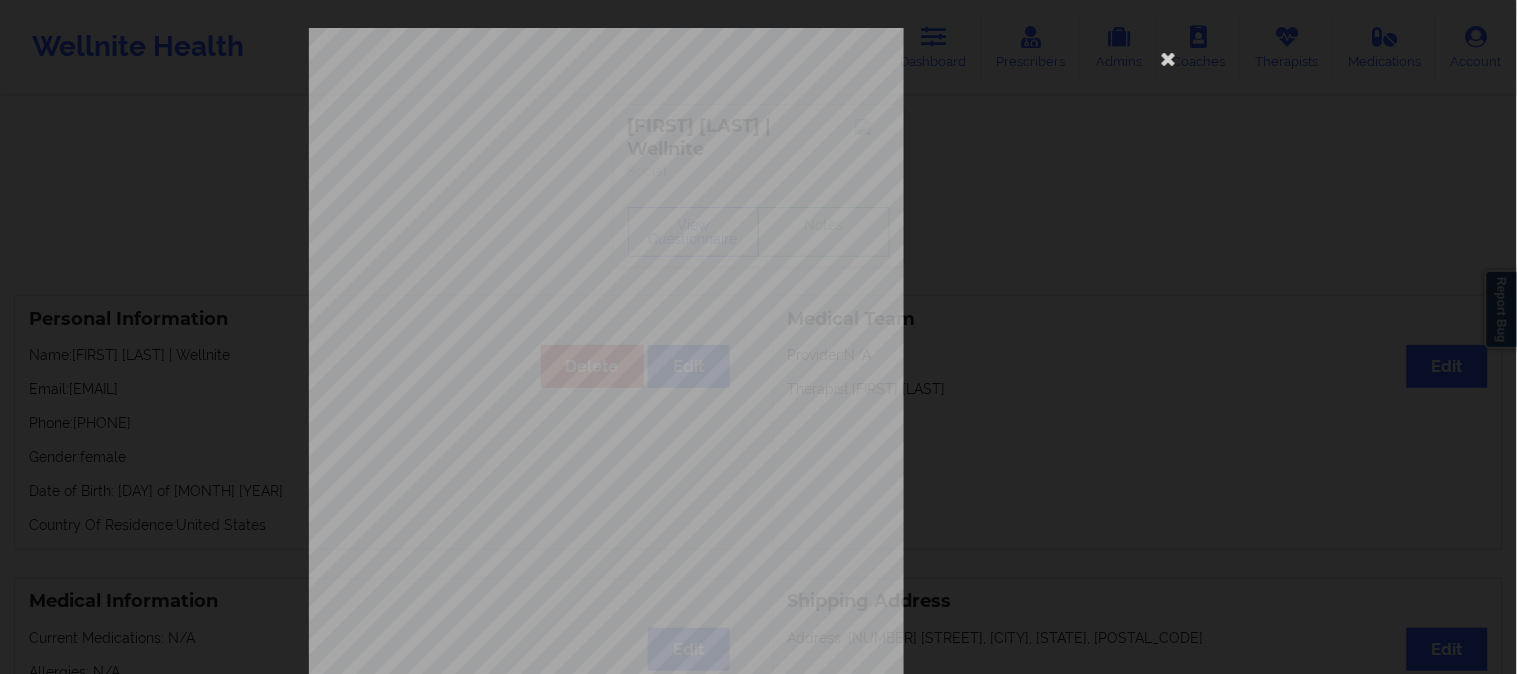 drag, startPoint x: 1386, startPoint y: 287, endPoint x: 1358, endPoint y: 278, distance: 29.410883 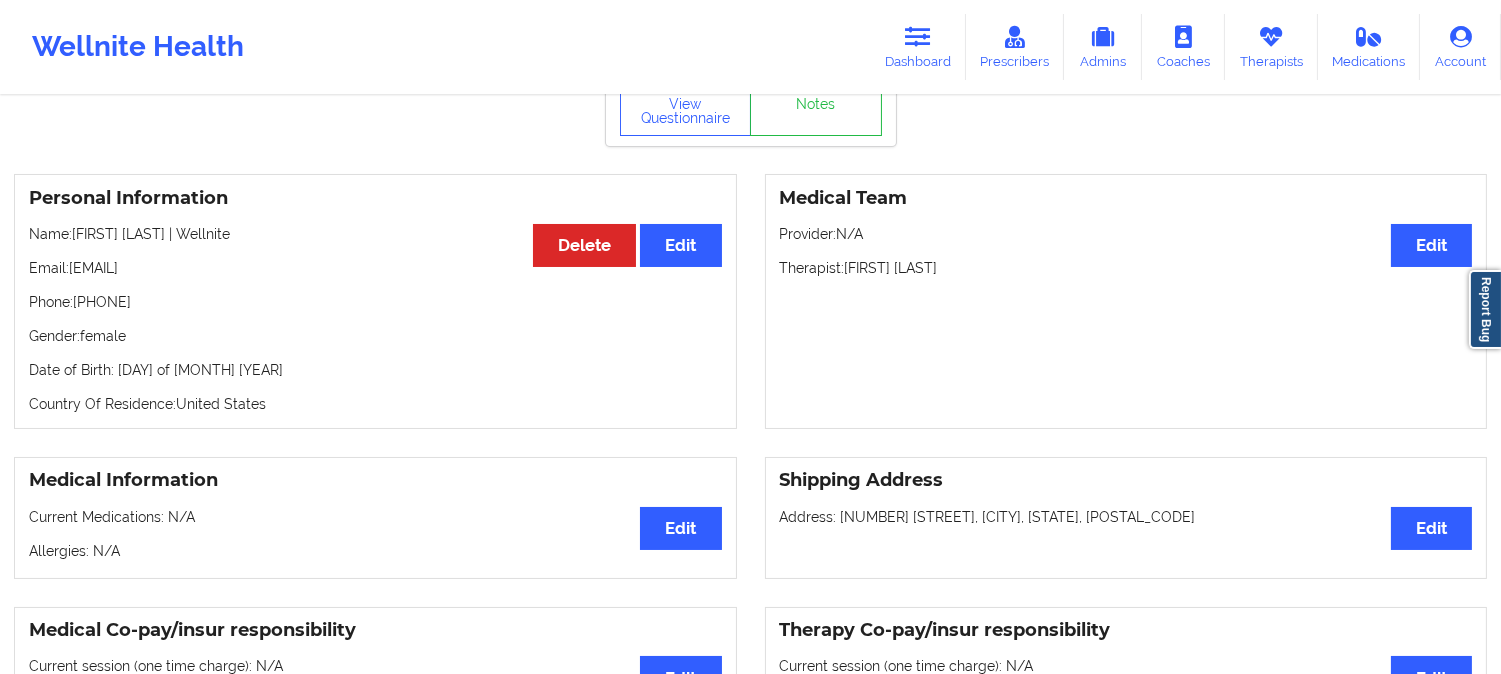 scroll, scrollTop: 0, scrollLeft: 0, axis: both 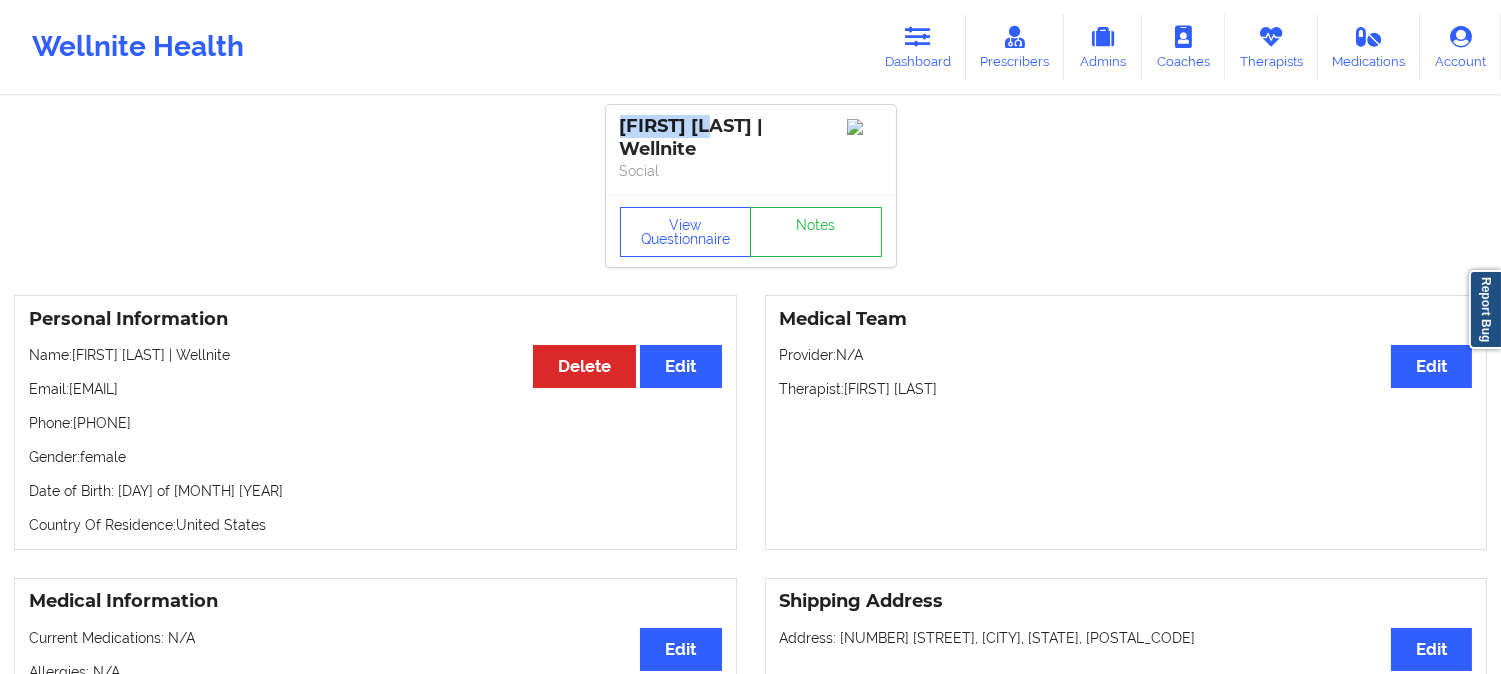 drag, startPoint x: 734, startPoint y: 125, endPoint x: 621, endPoint y: 130, distance: 113.110565 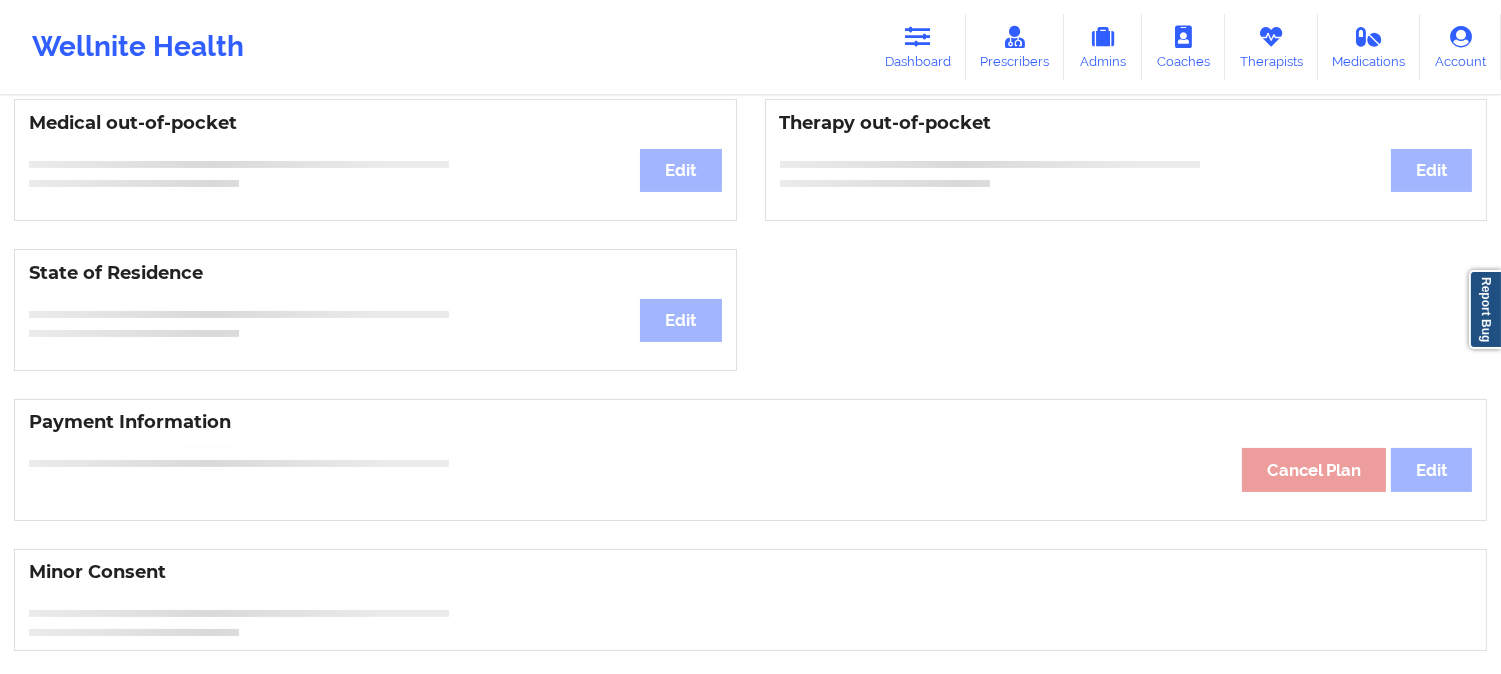 scroll, scrollTop: 612, scrollLeft: 0, axis: vertical 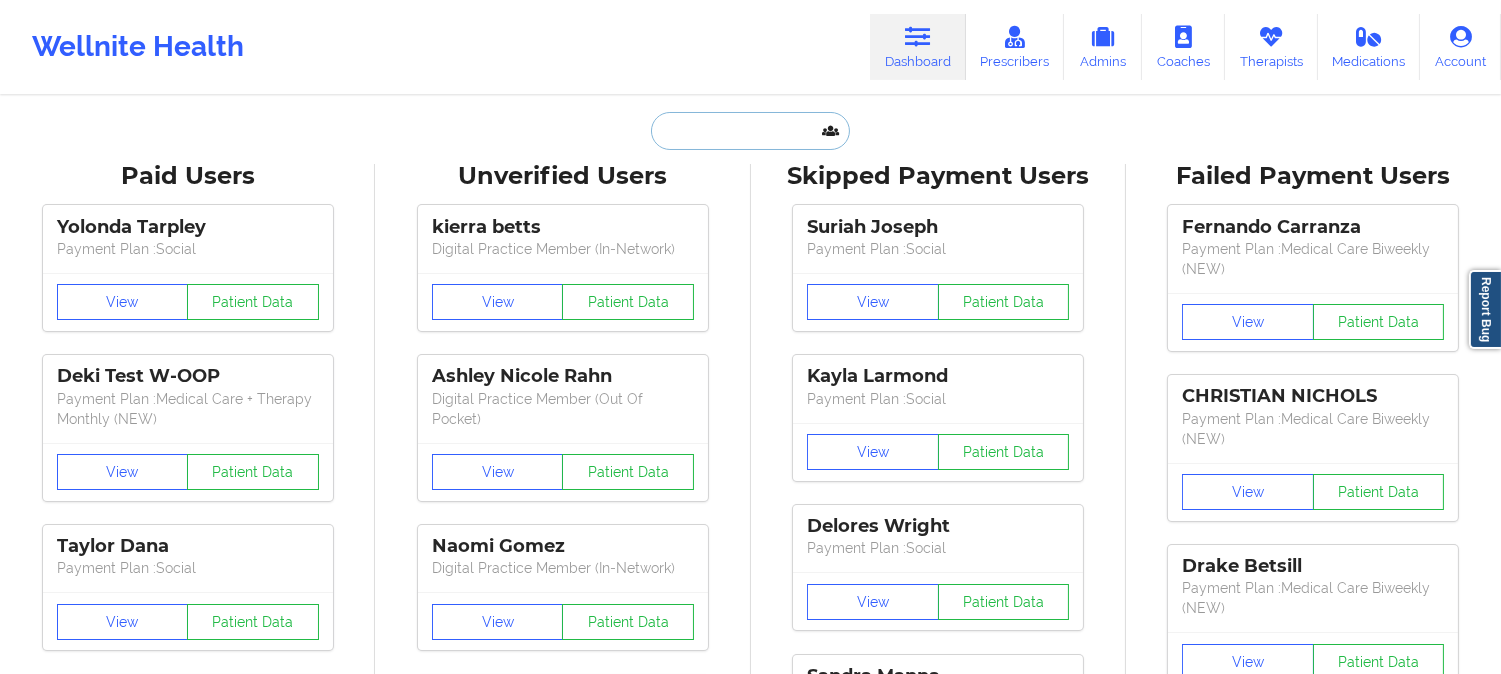 click at bounding box center [750, 131] 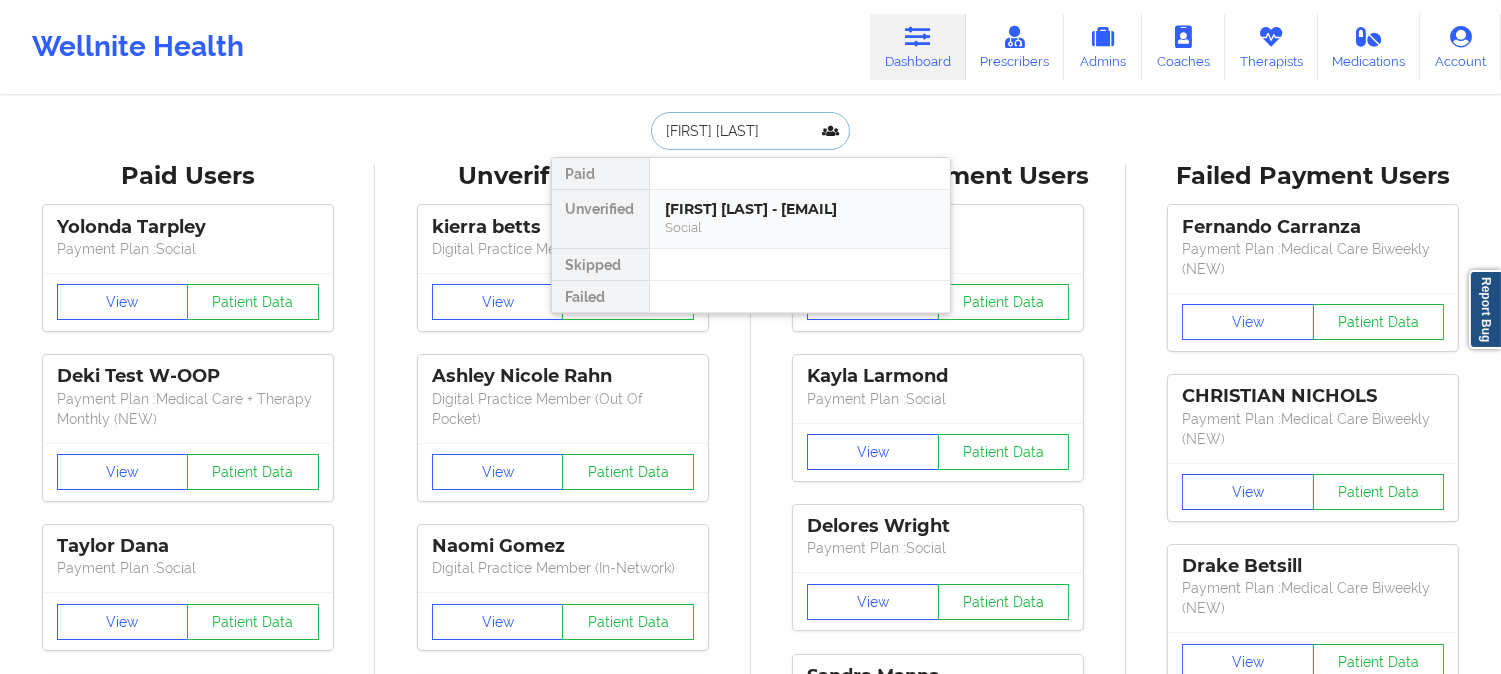 click on "Social" at bounding box center (800, 227) 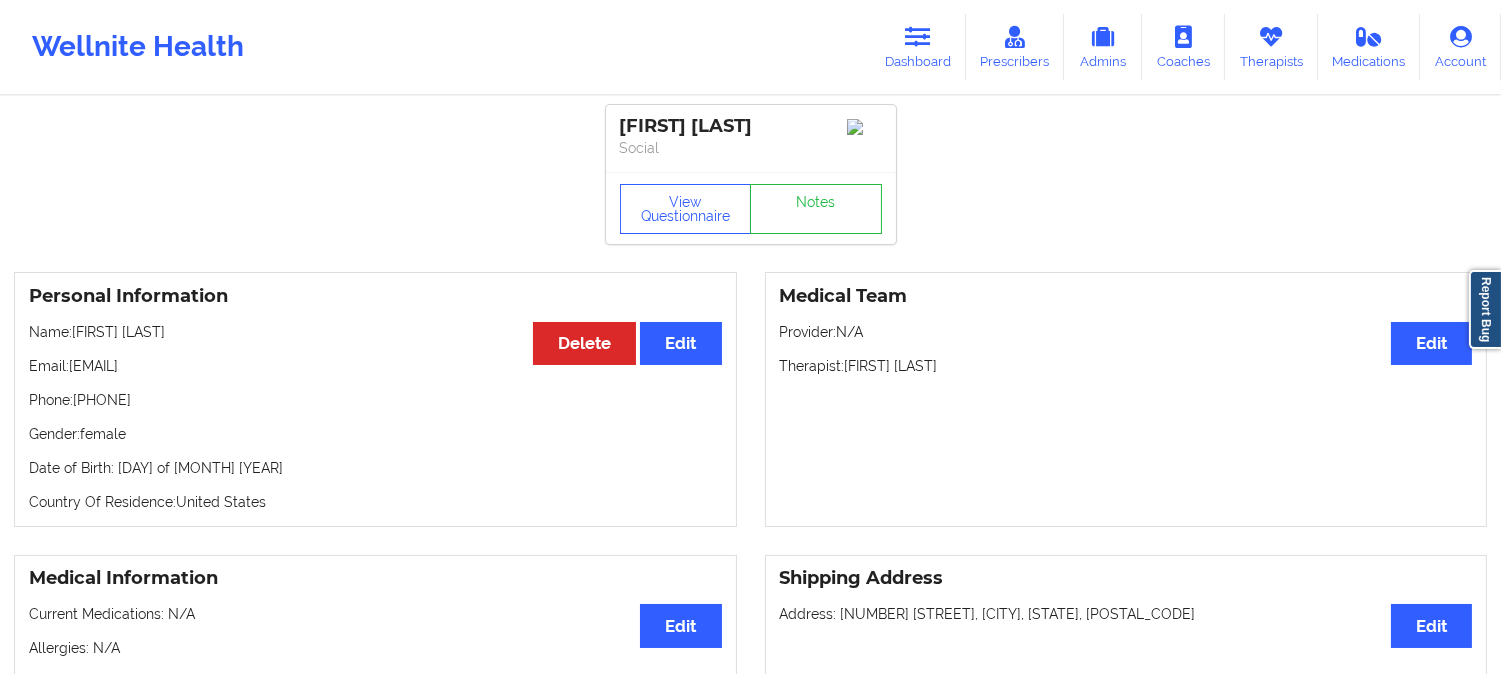 drag, startPoint x: 246, startPoint y: 365, endPoint x: 163, endPoint y: 366, distance: 83.00603 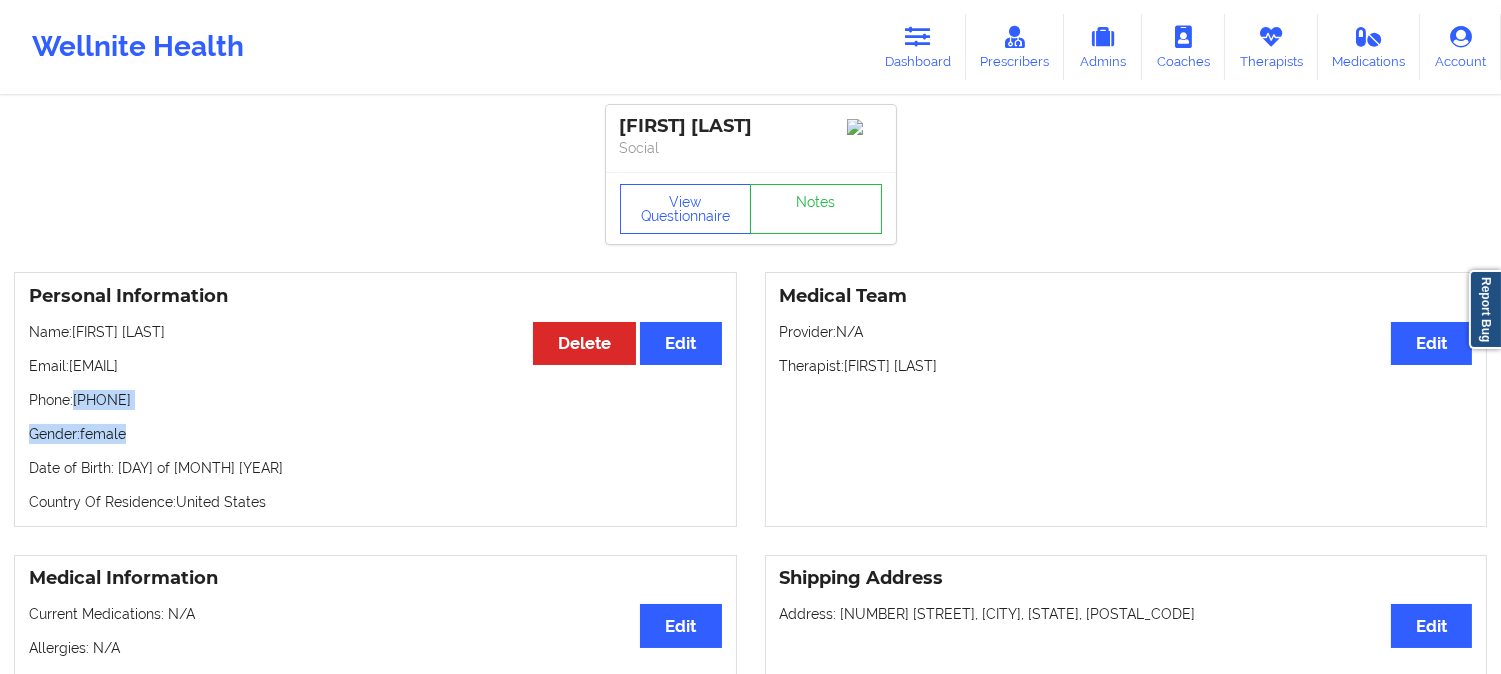 drag, startPoint x: 165, startPoint y: 416, endPoint x: 73, endPoint y: 406, distance: 92.541885 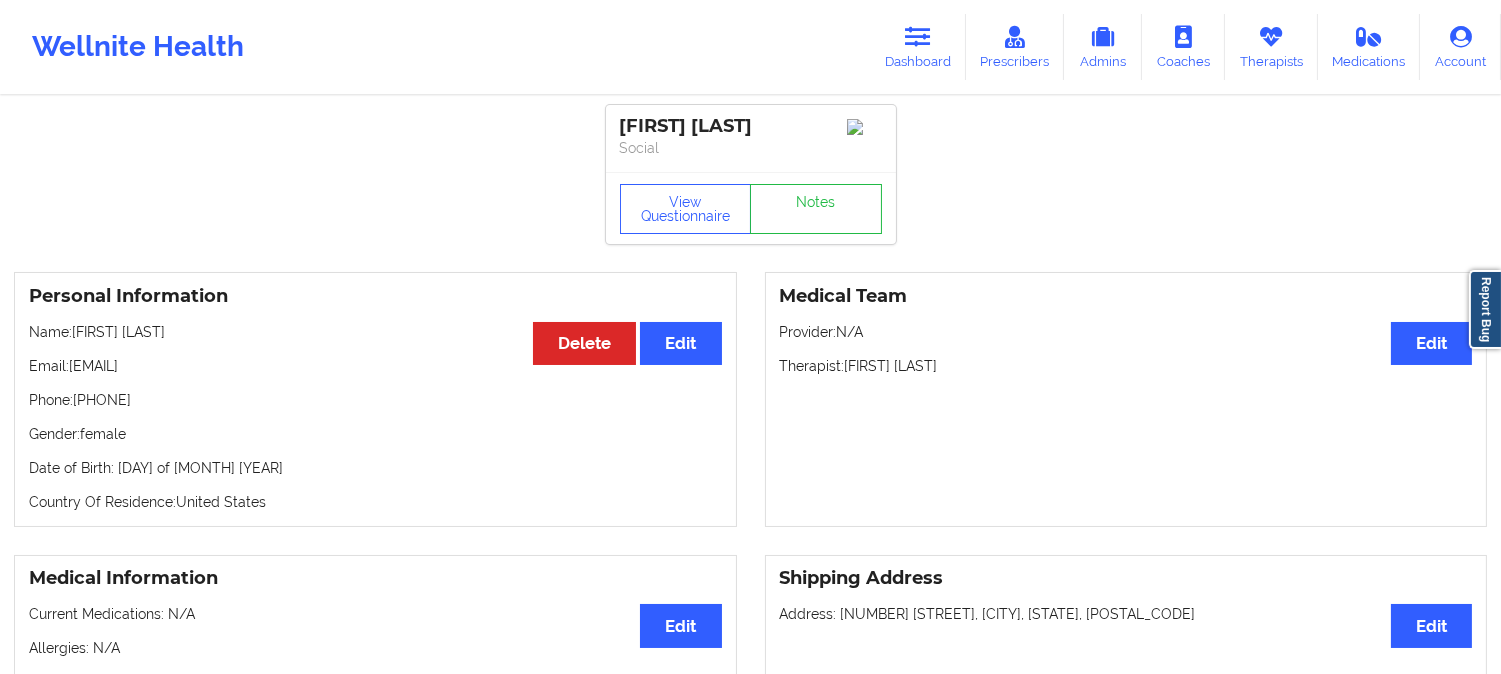 drag, startPoint x: 157, startPoint y: 407, endPoint x: 76, endPoint y: 407, distance: 81 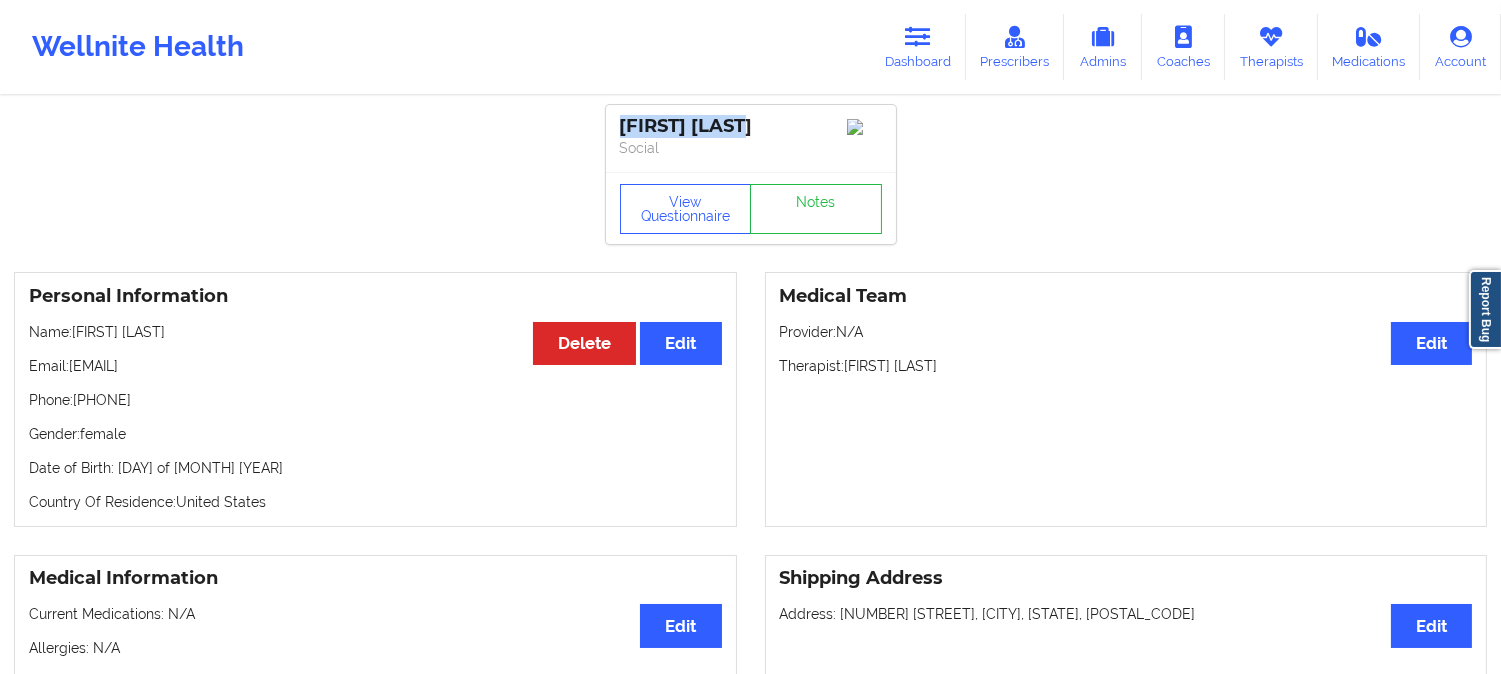 drag, startPoint x: 111, startPoint y: 407, endPoint x: 604, endPoint y: 126, distance: 567.4592 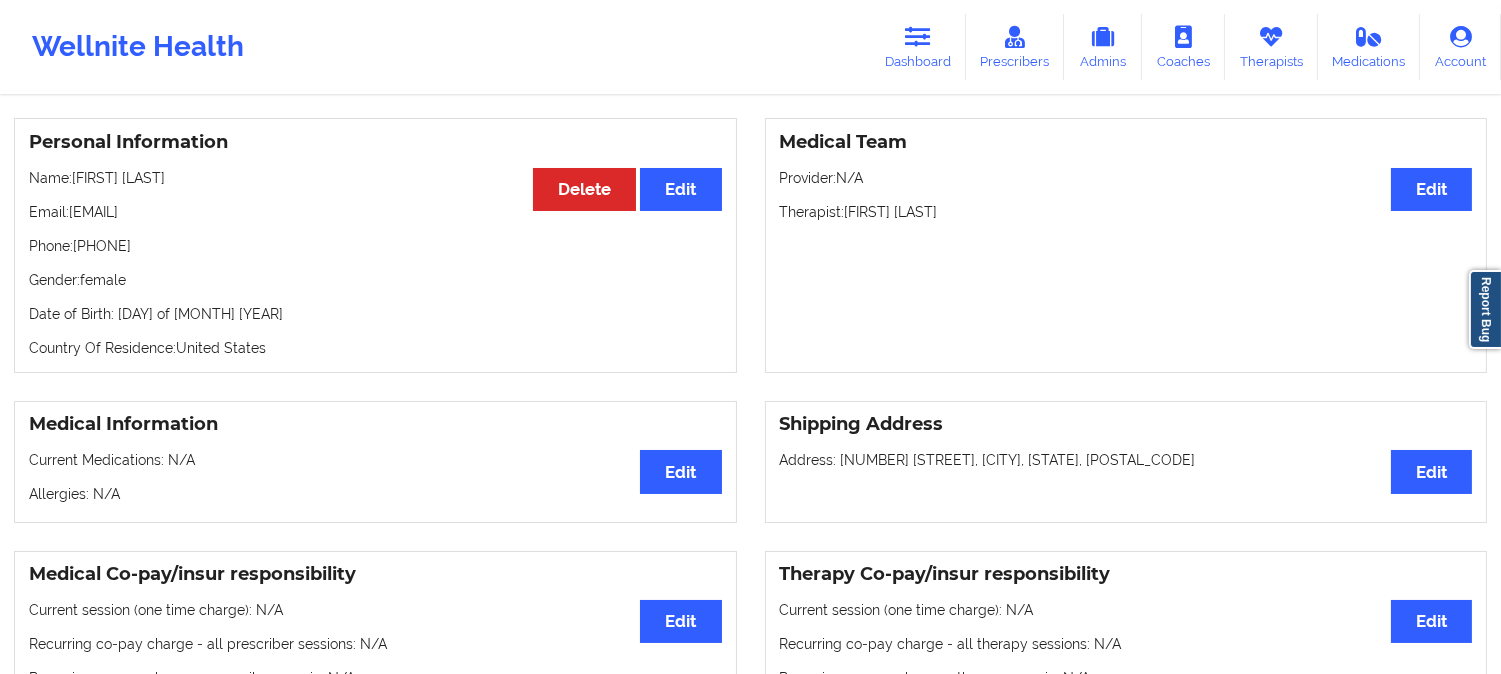 scroll, scrollTop: 0, scrollLeft: 0, axis: both 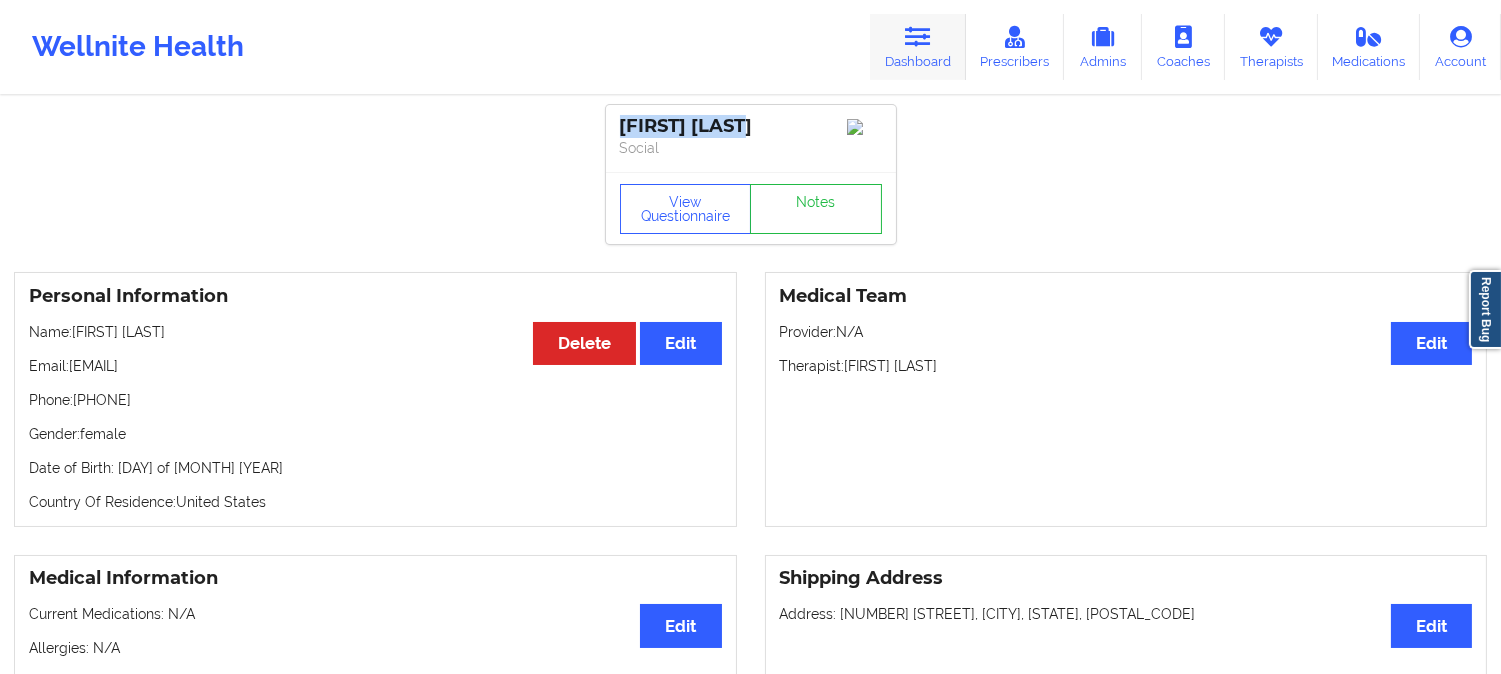 click on "Dashboard" at bounding box center (918, 47) 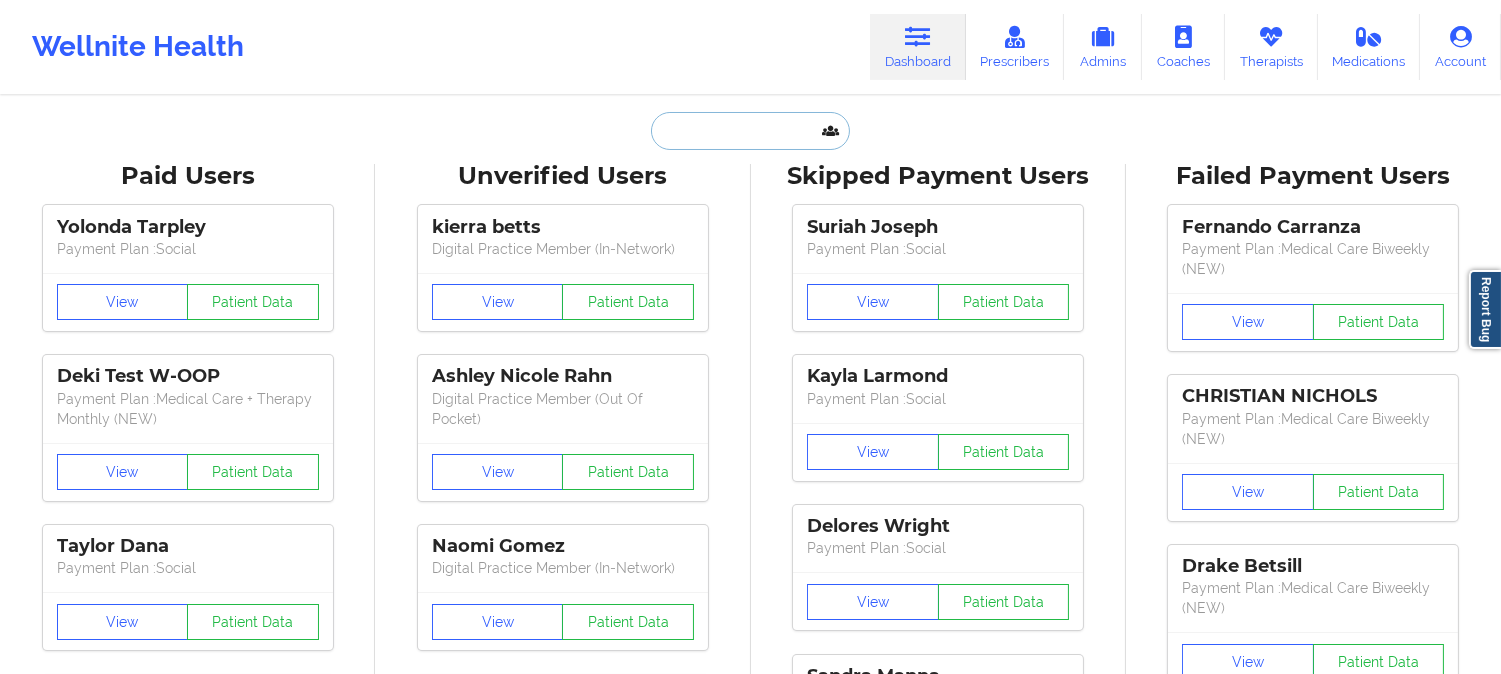 click at bounding box center (750, 131) 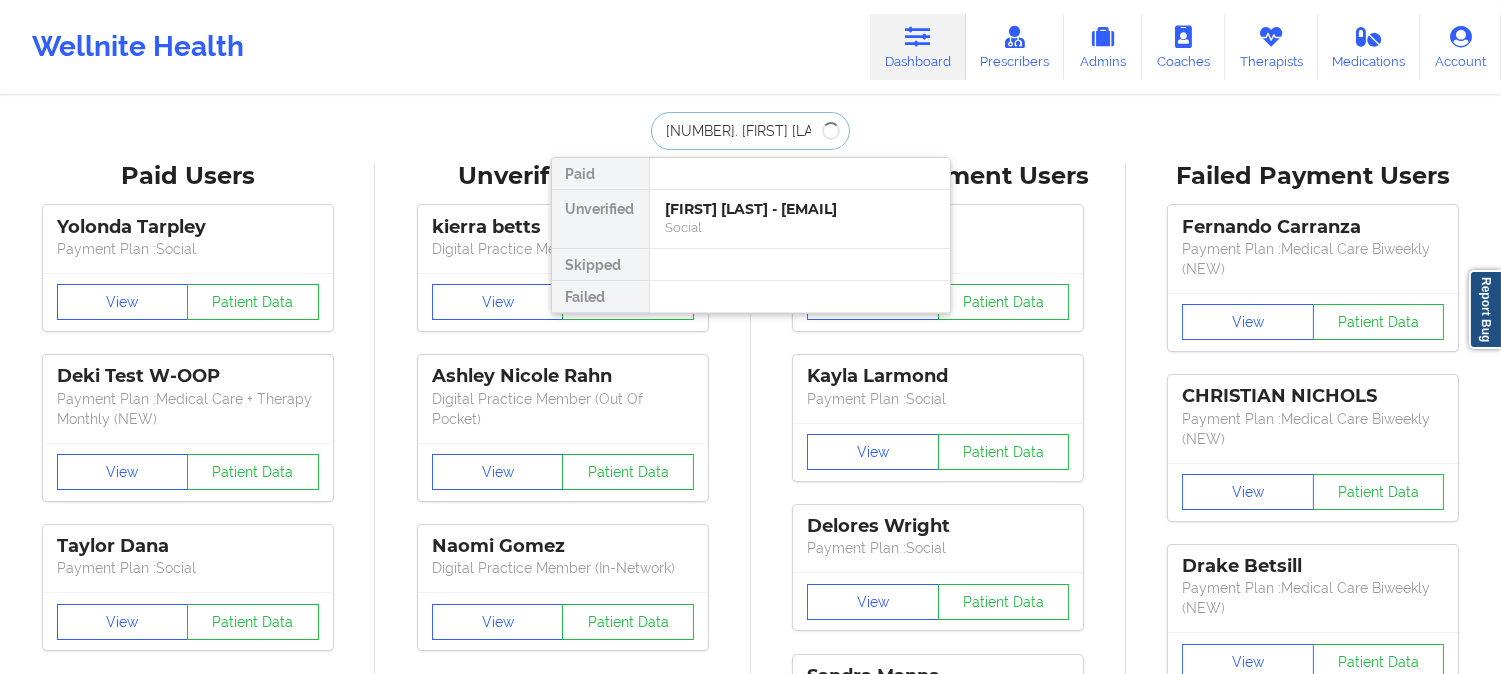 click on "[NUMBER]. [FIRST] [LAST]" at bounding box center [750, 131] 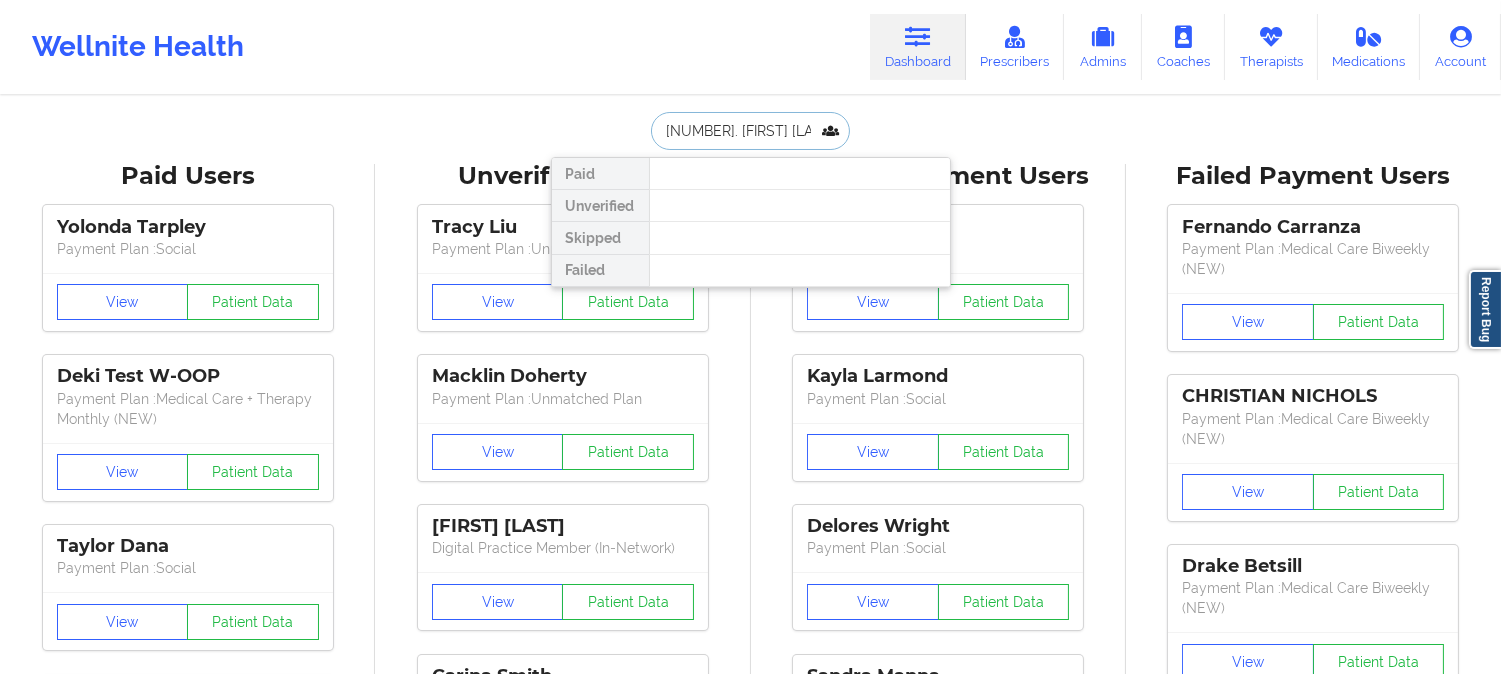 drag, startPoint x: 686, startPoint y: 128, endPoint x: 710, endPoint y: 123, distance: 24.5153 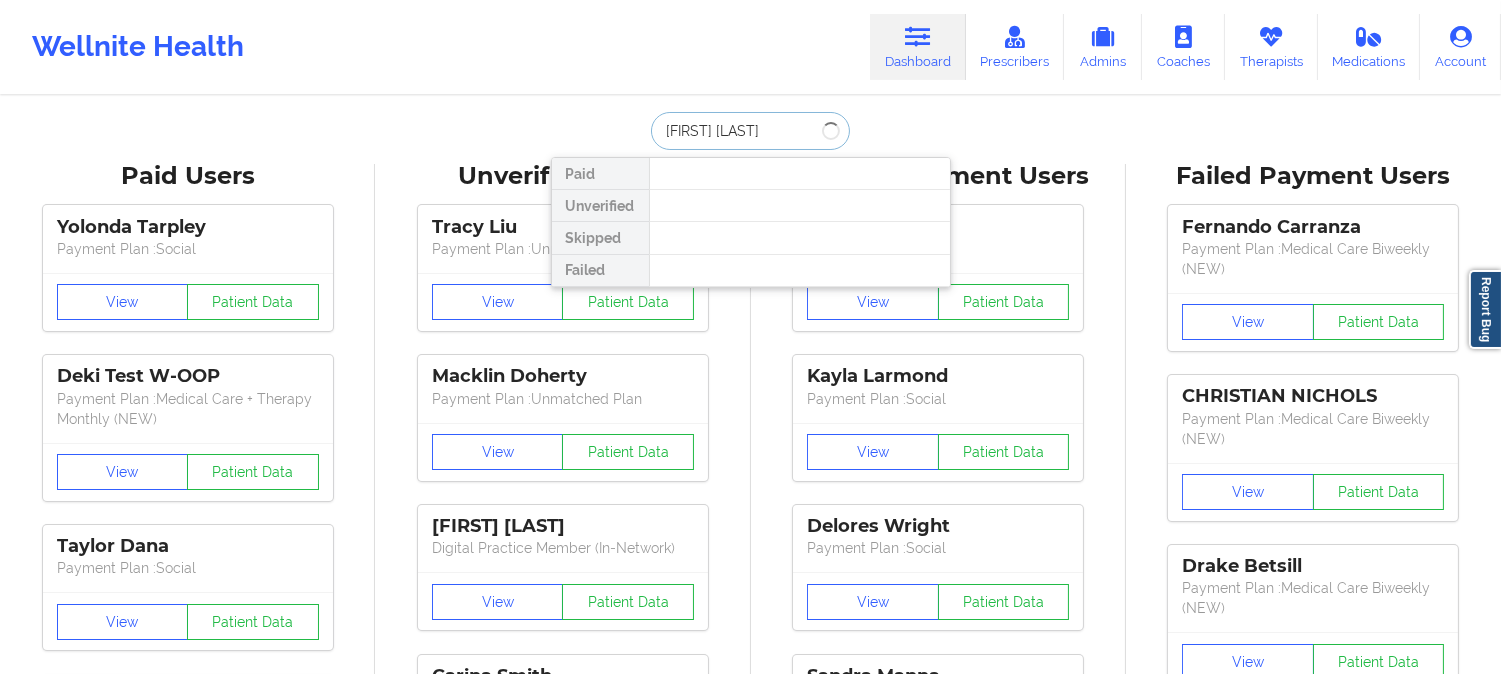 click on "[FIRST] [LAST]" at bounding box center [750, 131] 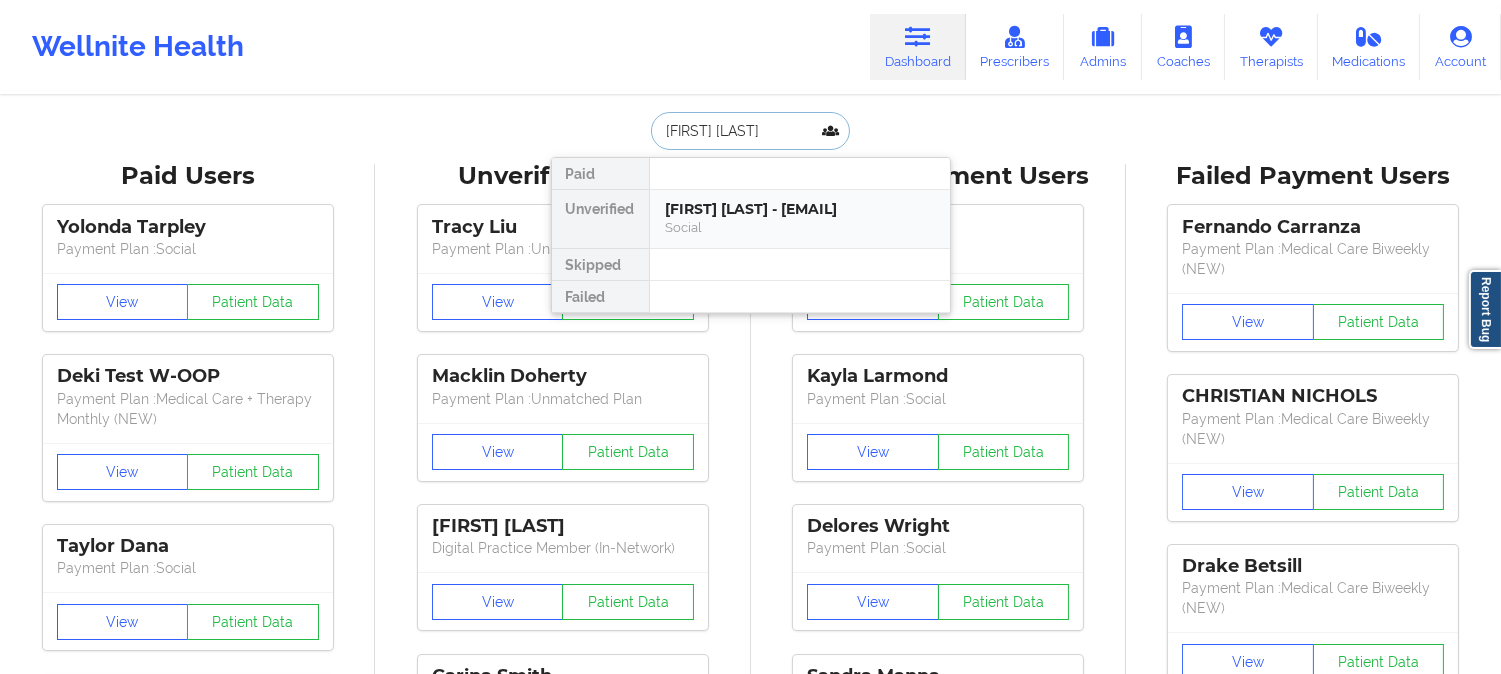 click on "Social" at bounding box center (800, 227) 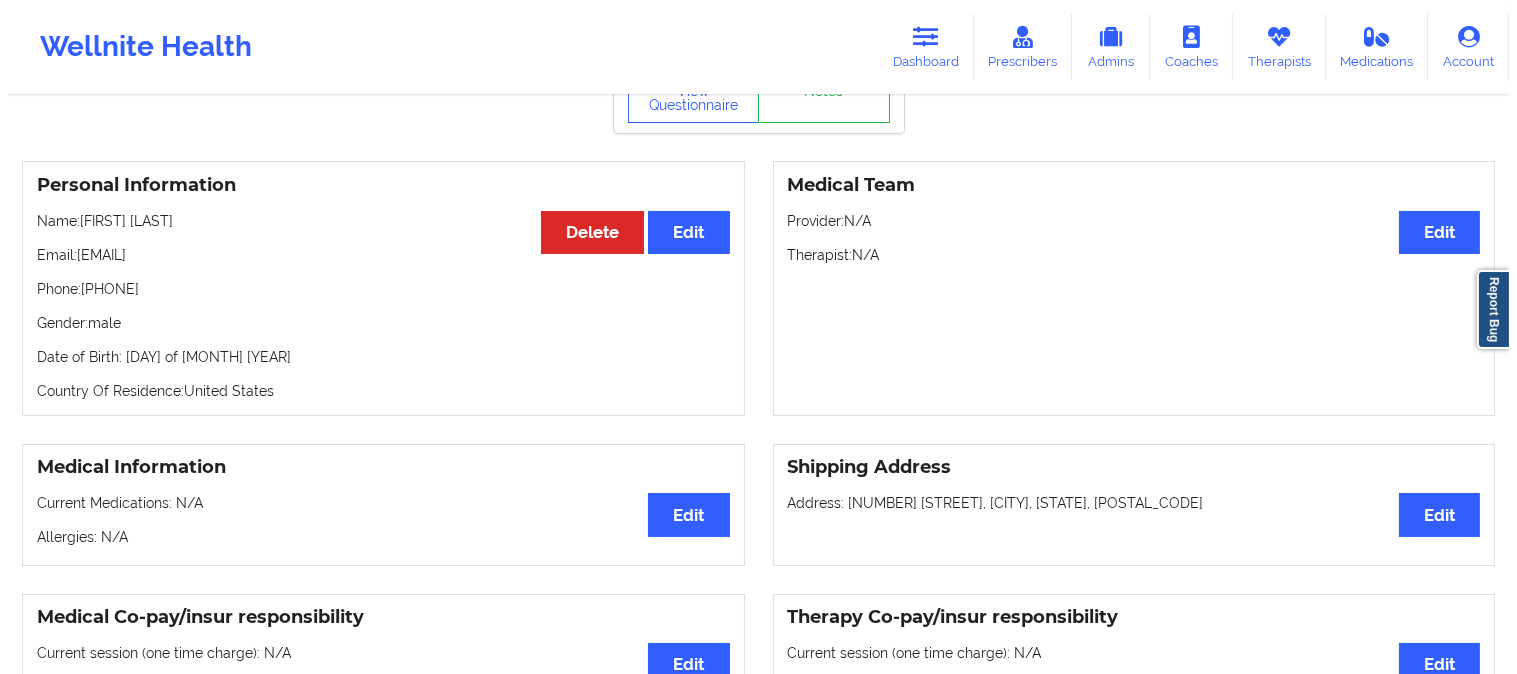 scroll, scrollTop: 0, scrollLeft: 0, axis: both 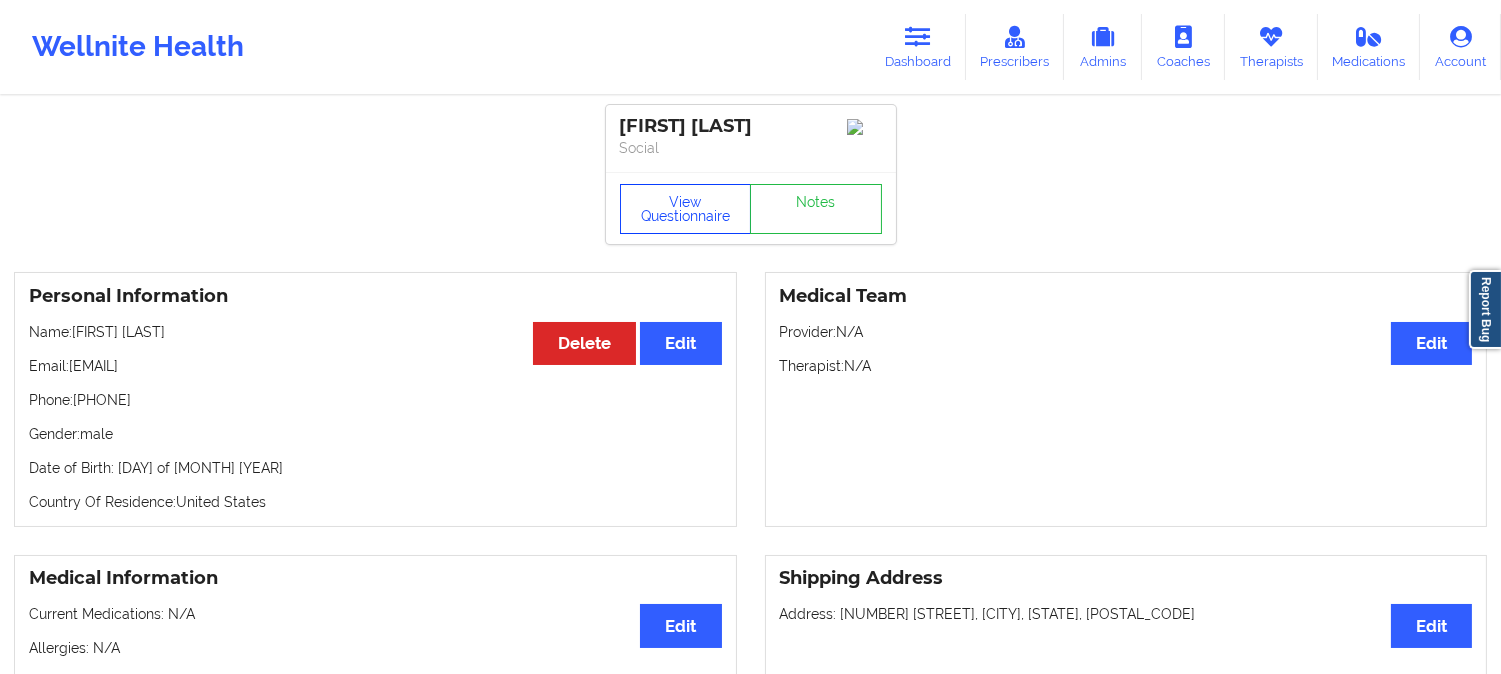 click on "View Questionnaire" at bounding box center [686, 209] 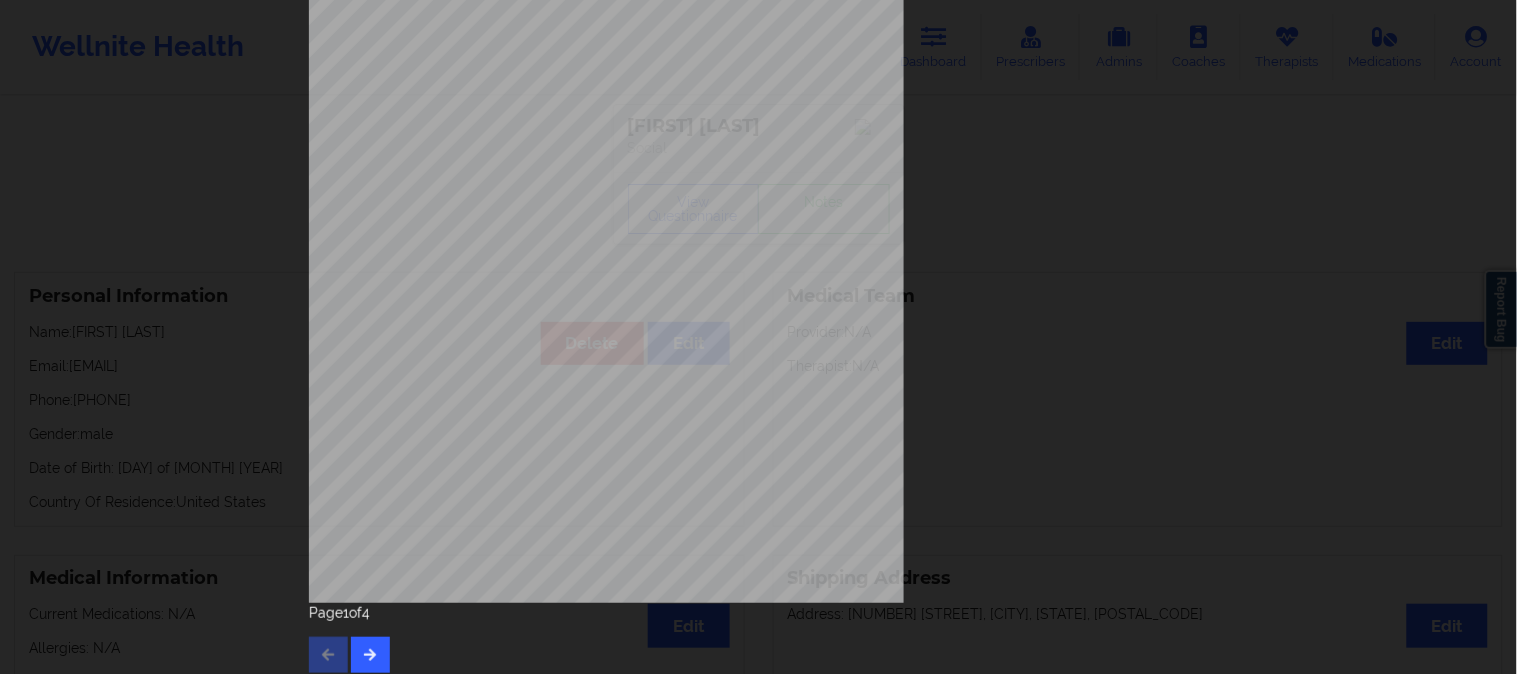 scroll, scrollTop: 280, scrollLeft: 0, axis: vertical 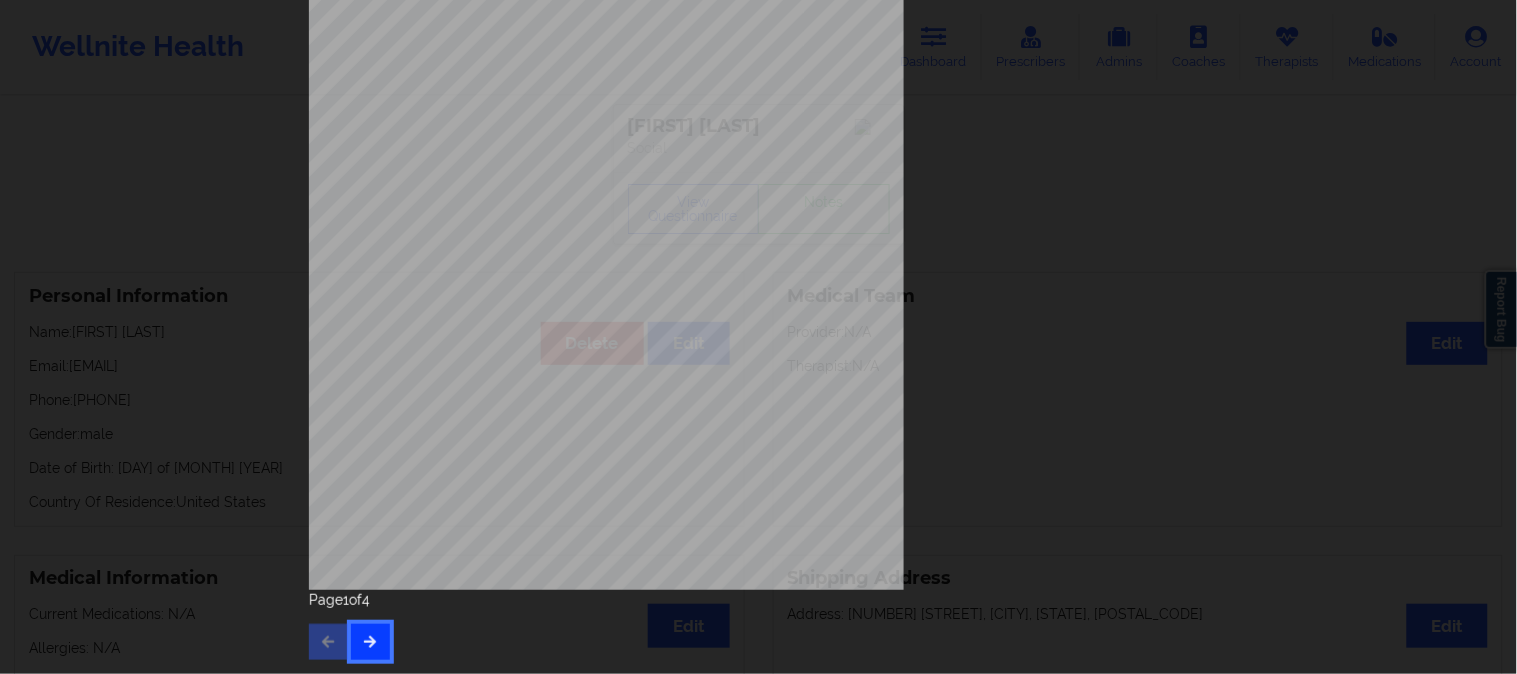 click at bounding box center [370, 642] 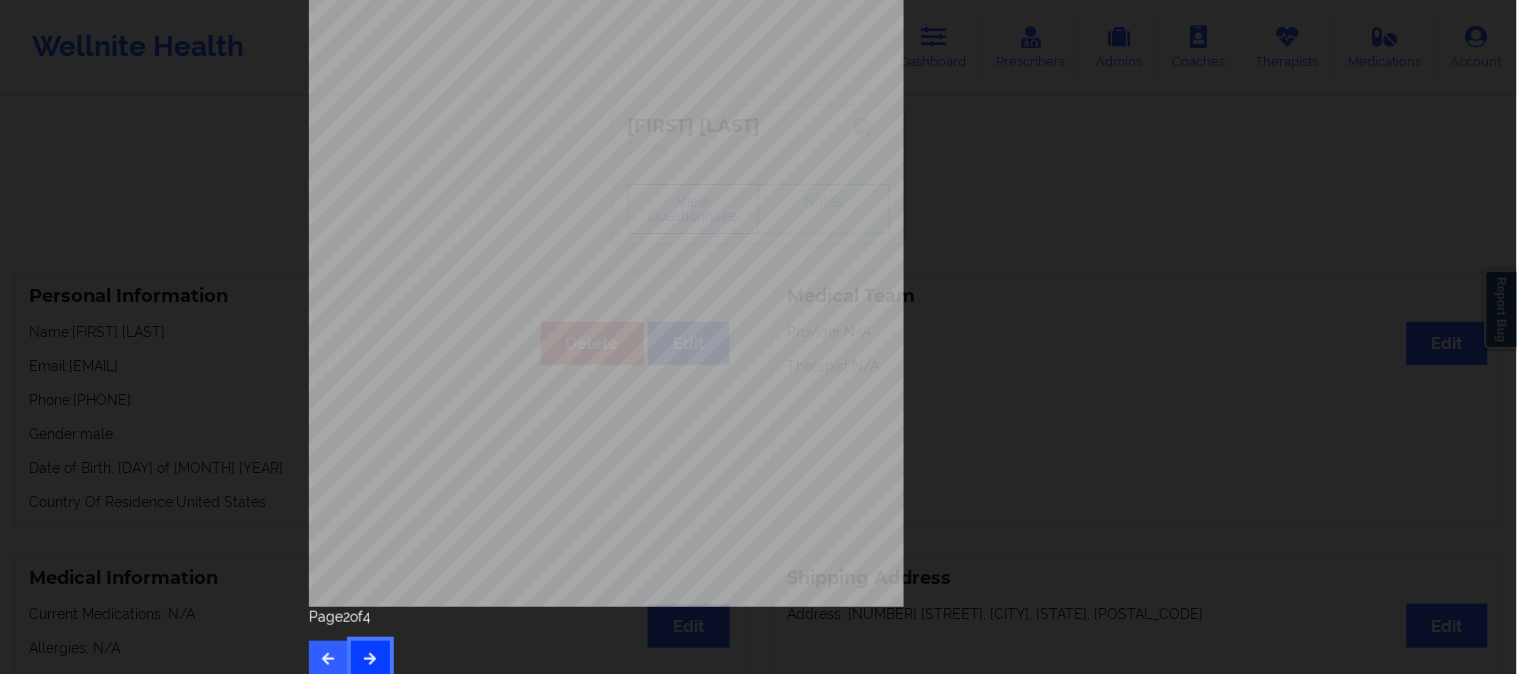 scroll, scrollTop: 280, scrollLeft: 0, axis: vertical 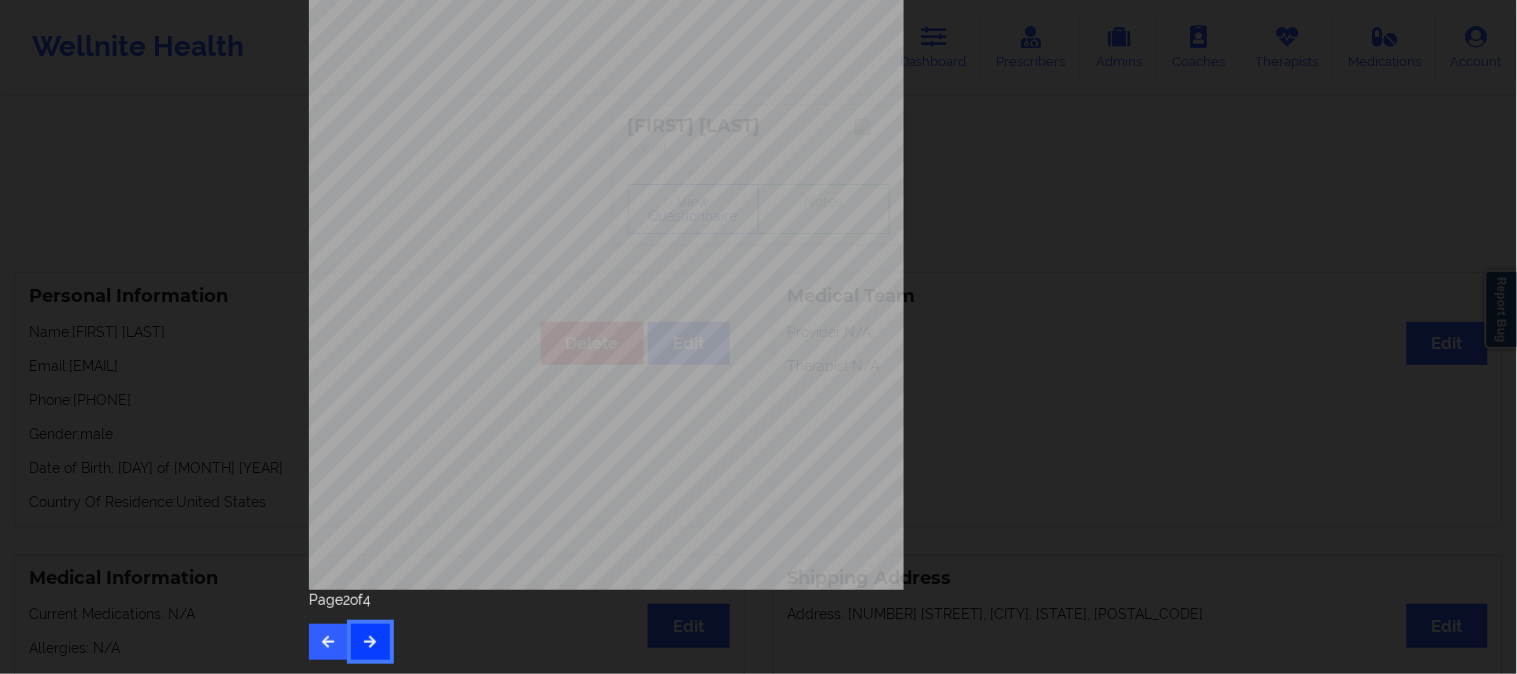 click at bounding box center (370, 642) 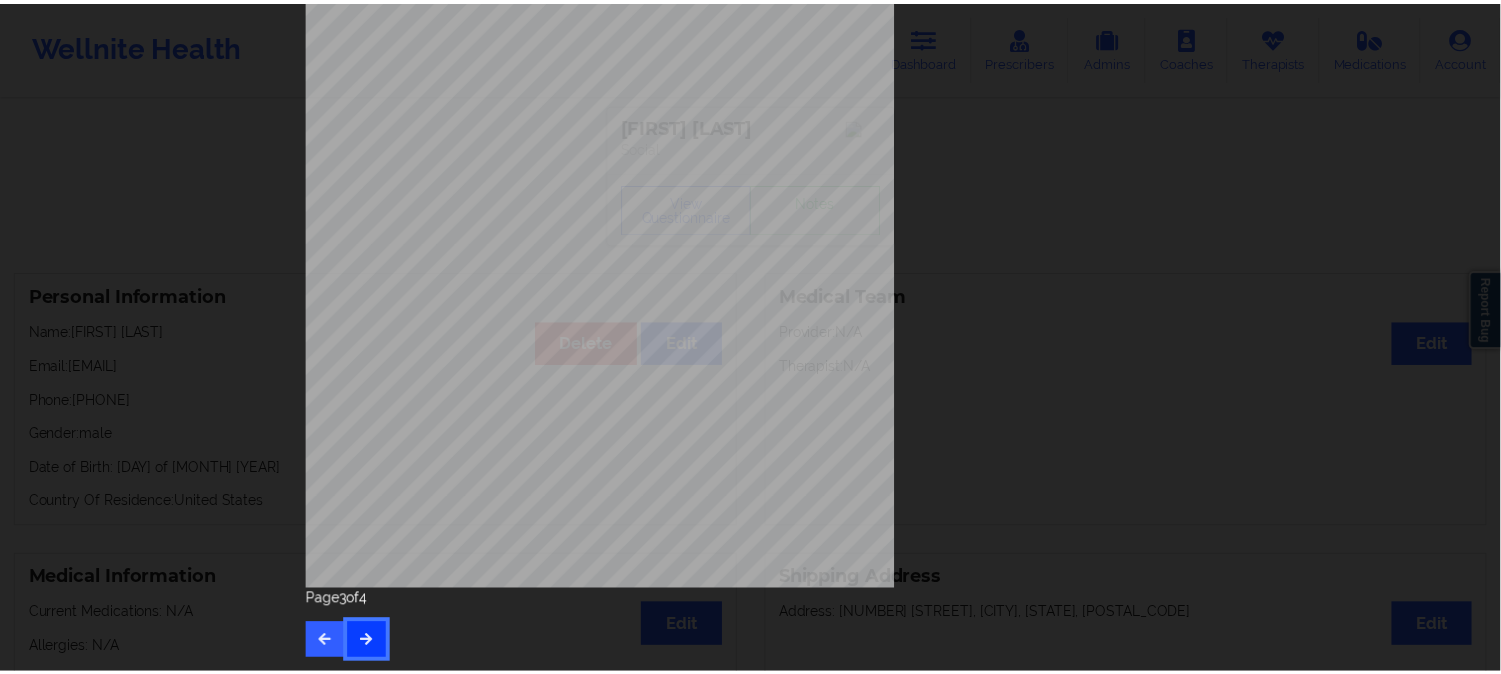 scroll, scrollTop: 0, scrollLeft: 0, axis: both 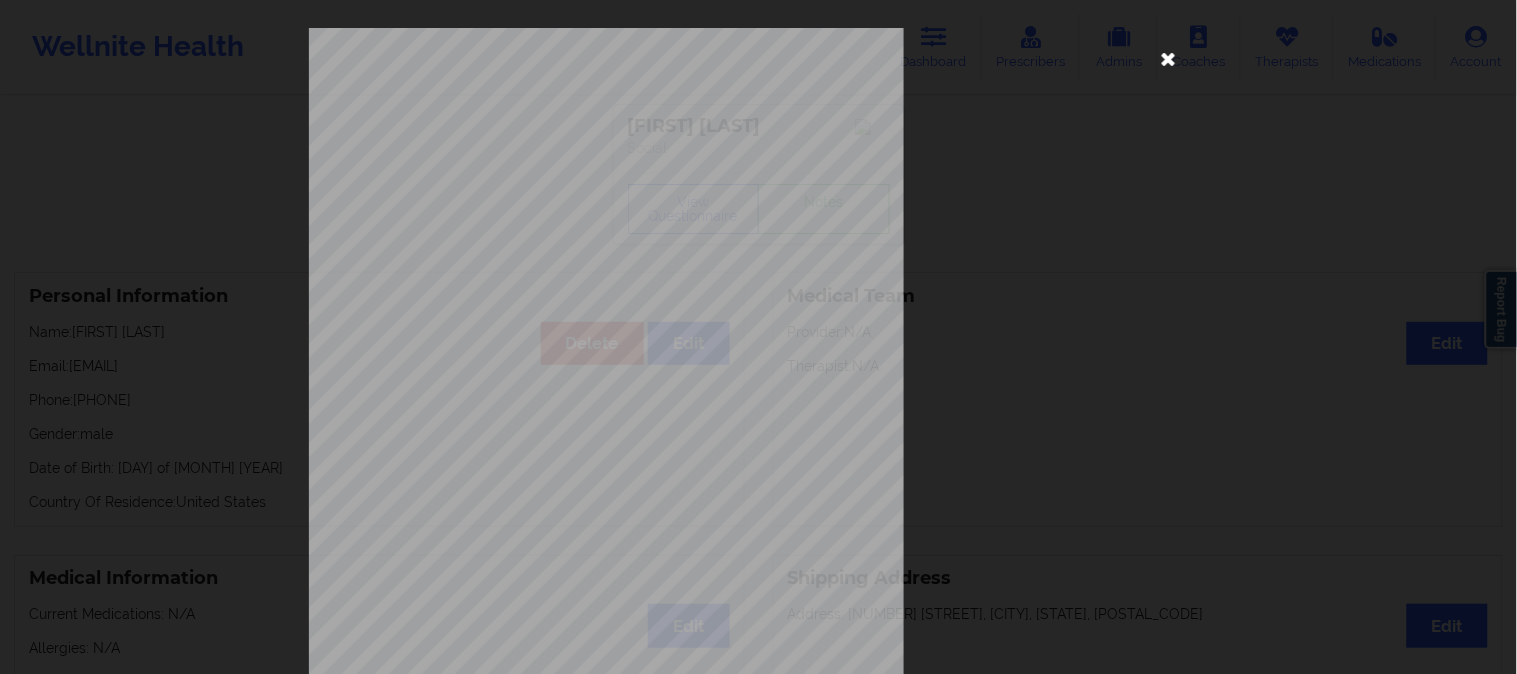 click at bounding box center [1169, 58] 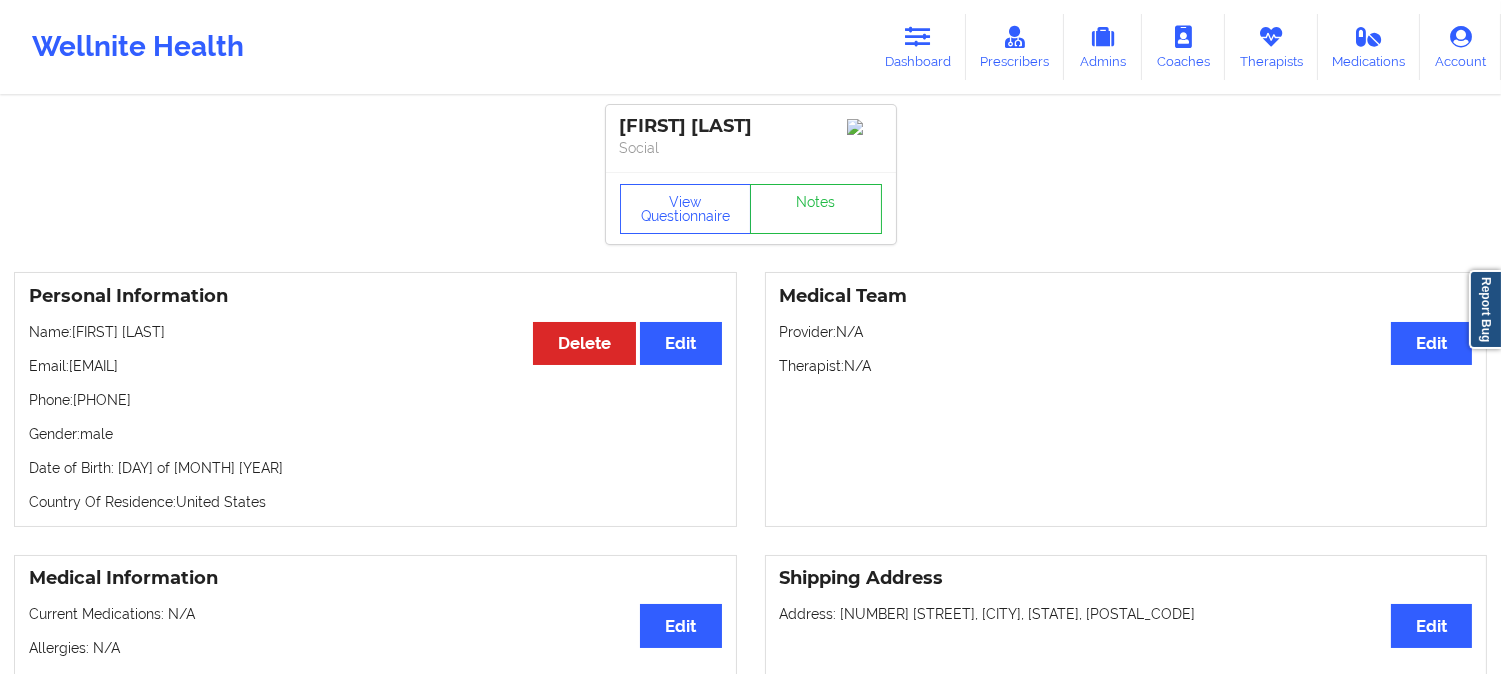 drag, startPoint x: 157, startPoint y: 414, endPoint x: 14, endPoint y: 340, distance: 161.01242 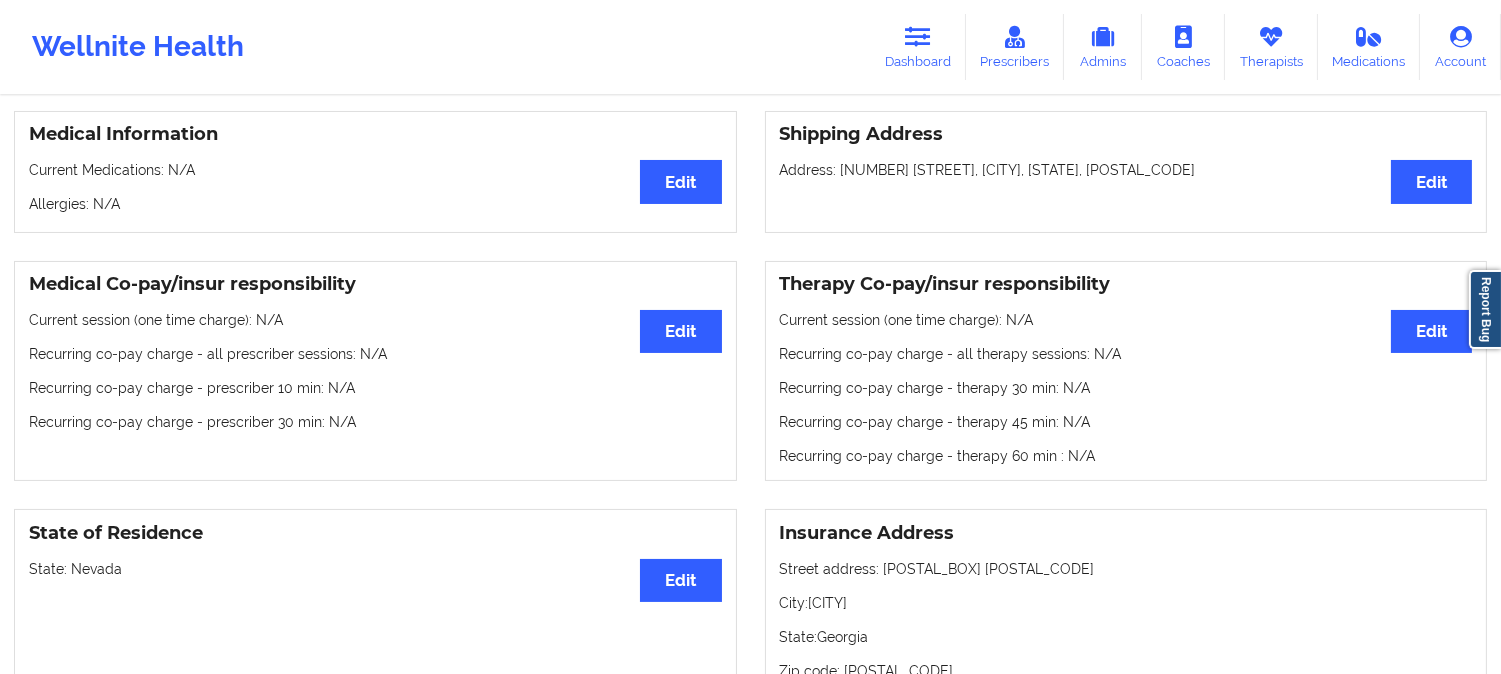 scroll, scrollTop: 0, scrollLeft: 0, axis: both 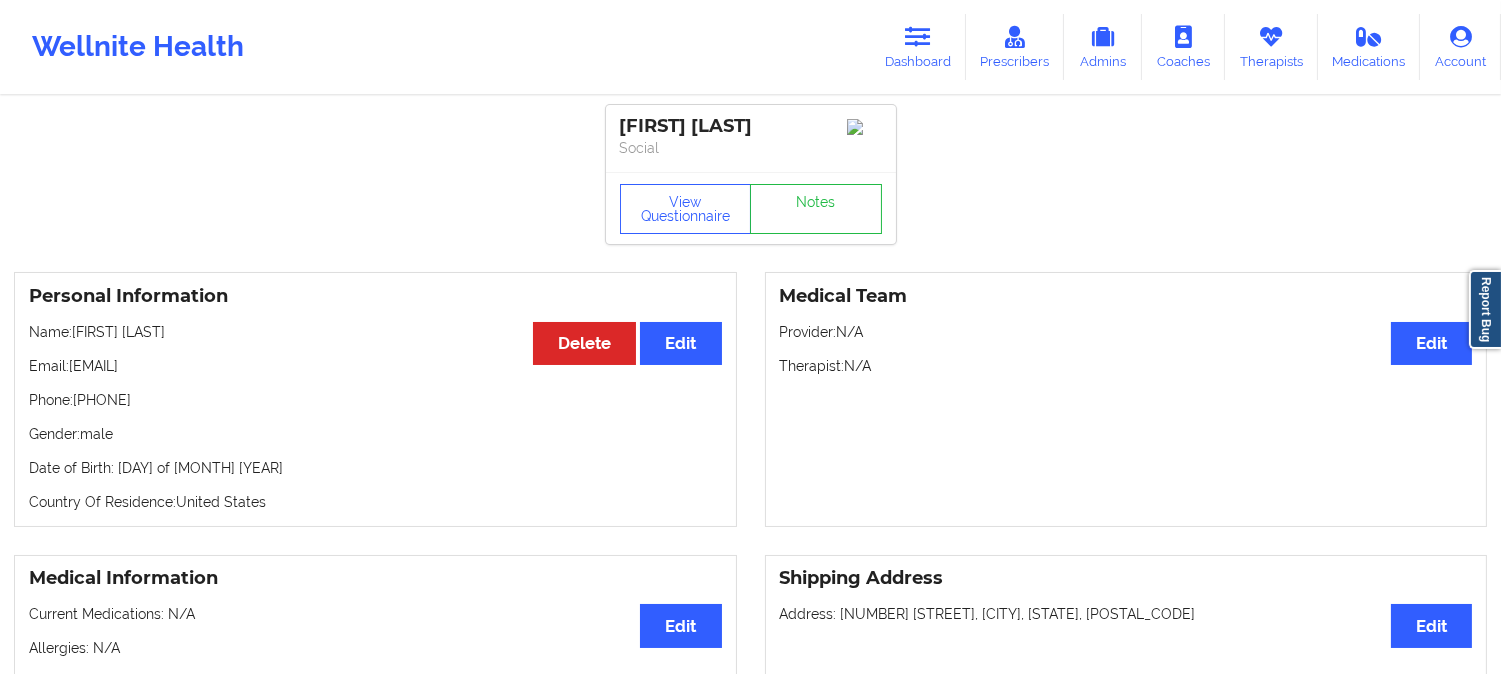 click on "[FIRST] [LAST] Social View Questionnaire Notes Personal Information Edit Delete Name:  [FIRST] [LAST] Email:  [EMAIL] Phone:  [PHONE] Gender:  male Date of Birth:   [DAY] of [MONTH] [YEAR] Country Of Residence: United States Medical Team Edit Provider:  N/A Therapist:  N/A Medical Information Edit Current Medications:   N/A Allergies:   N/A Shipping Address Edit Address:   [NUMBER] [STREET], [CITY], [STATE], [POSTAL_CODE] Medical Co-pay/insur responsibility Edit Current session (one time charge): N/A Recurring co-pay charge - all prescriber sessions :   N/A Recurring co-pay charge - prescriber 10 min :   N/A Recurring co-pay charge - prescriber 30 min :   N/A Therapy Co-pay/insur responsibility Edit Current session (one time charge): N/A Recurring co-pay charge - all therapy sessions :   N/A Recurring co-pay charge - therapy 30 min :   N/A Recurring co-pay charge - therapy 45 min :   N/A Recurring co-pay charge - therapy 60 min :   N/A State of Residence Edit State:   Nevada Insurance Address" at bounding box center (750, 1003) 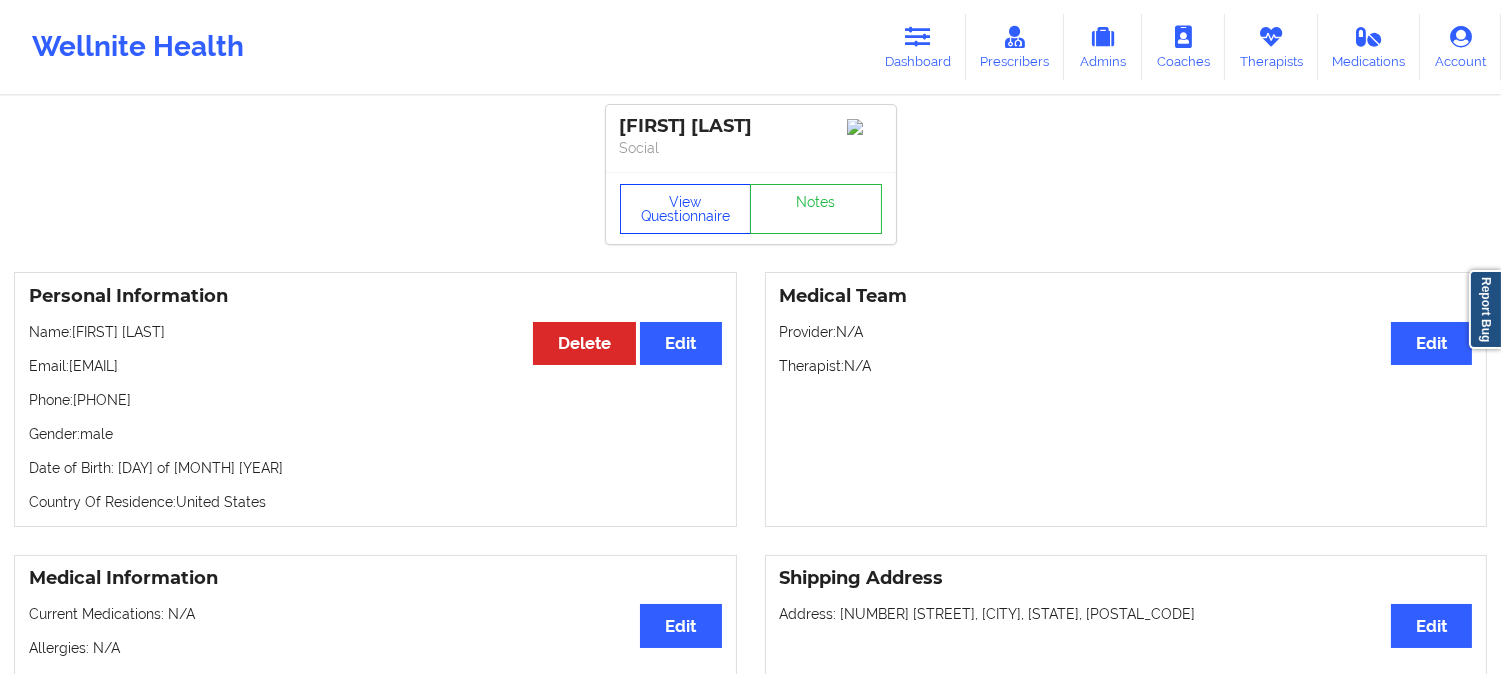 click on "View Questionnaire" at bounding box center [686, 209] 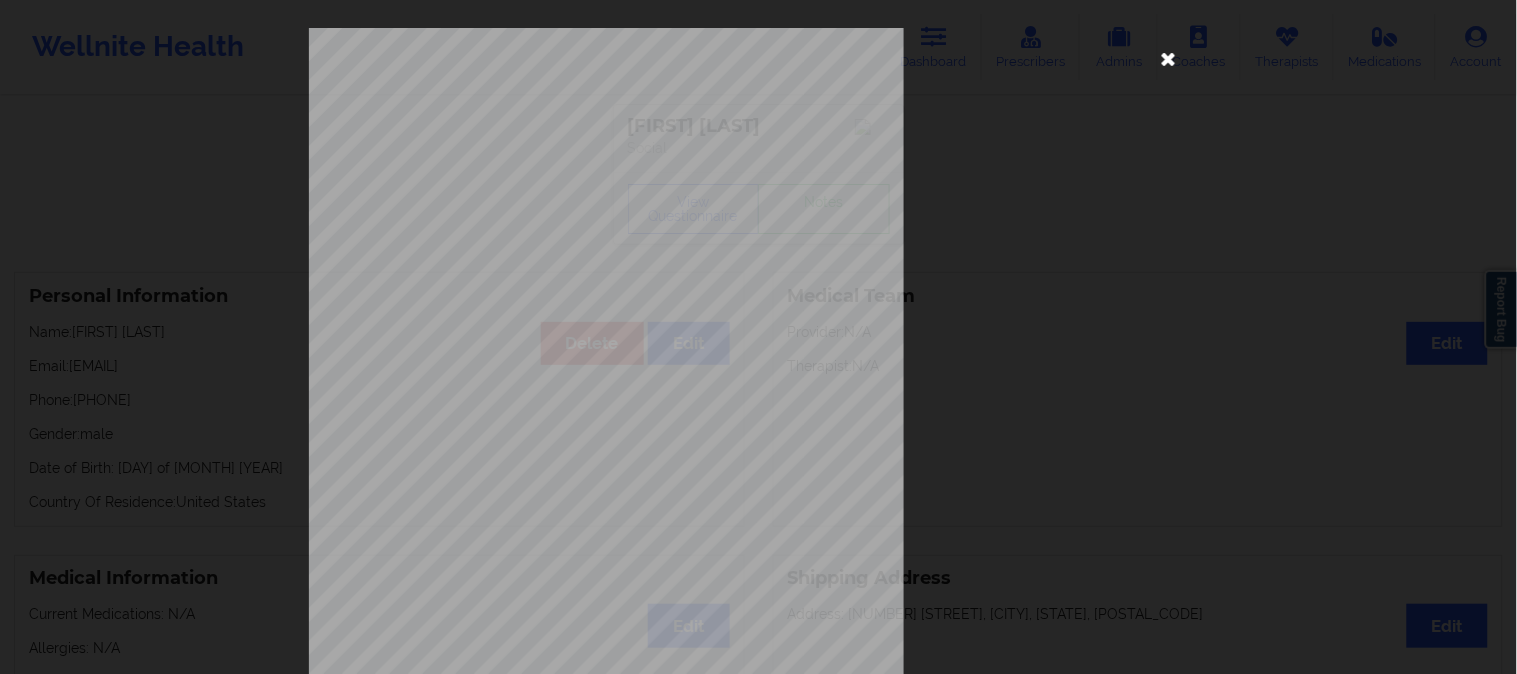 click at bounding box center [1169, 58] 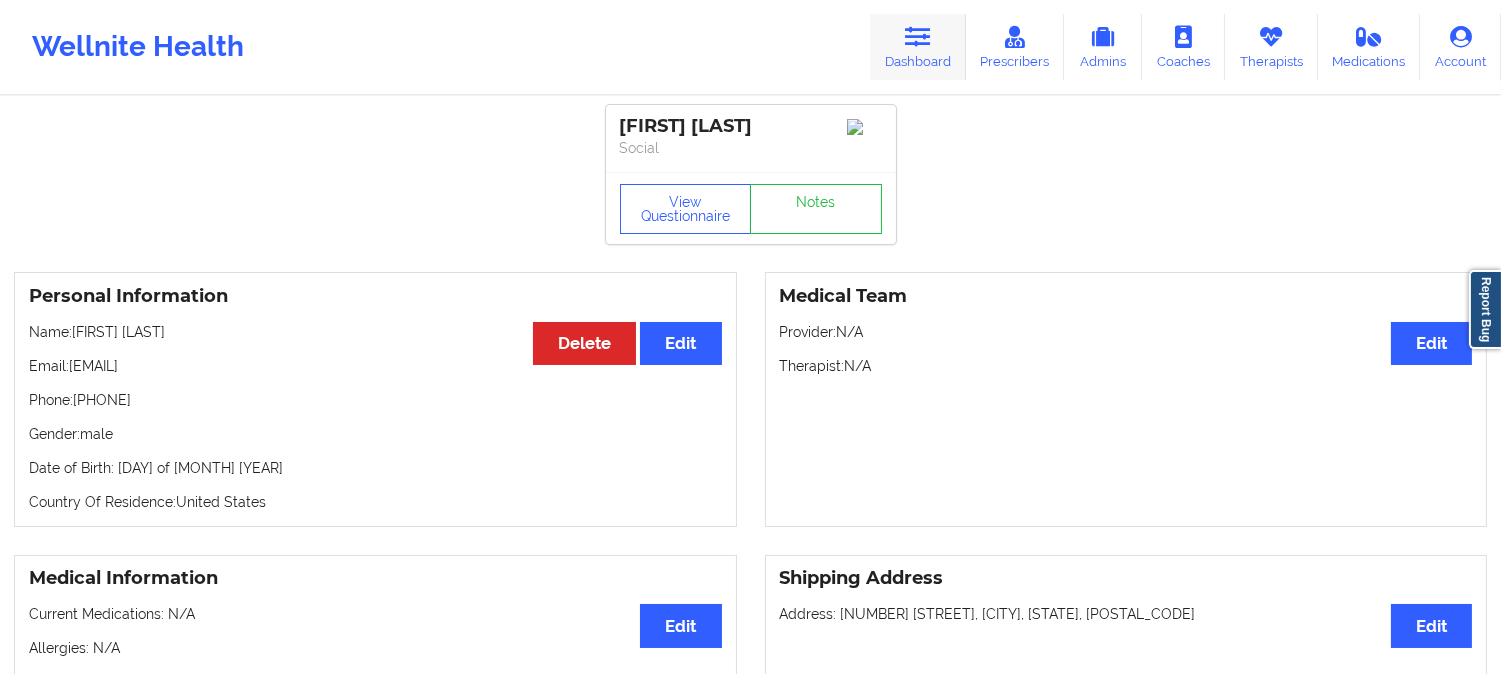 click at bounding box center (918, 37) 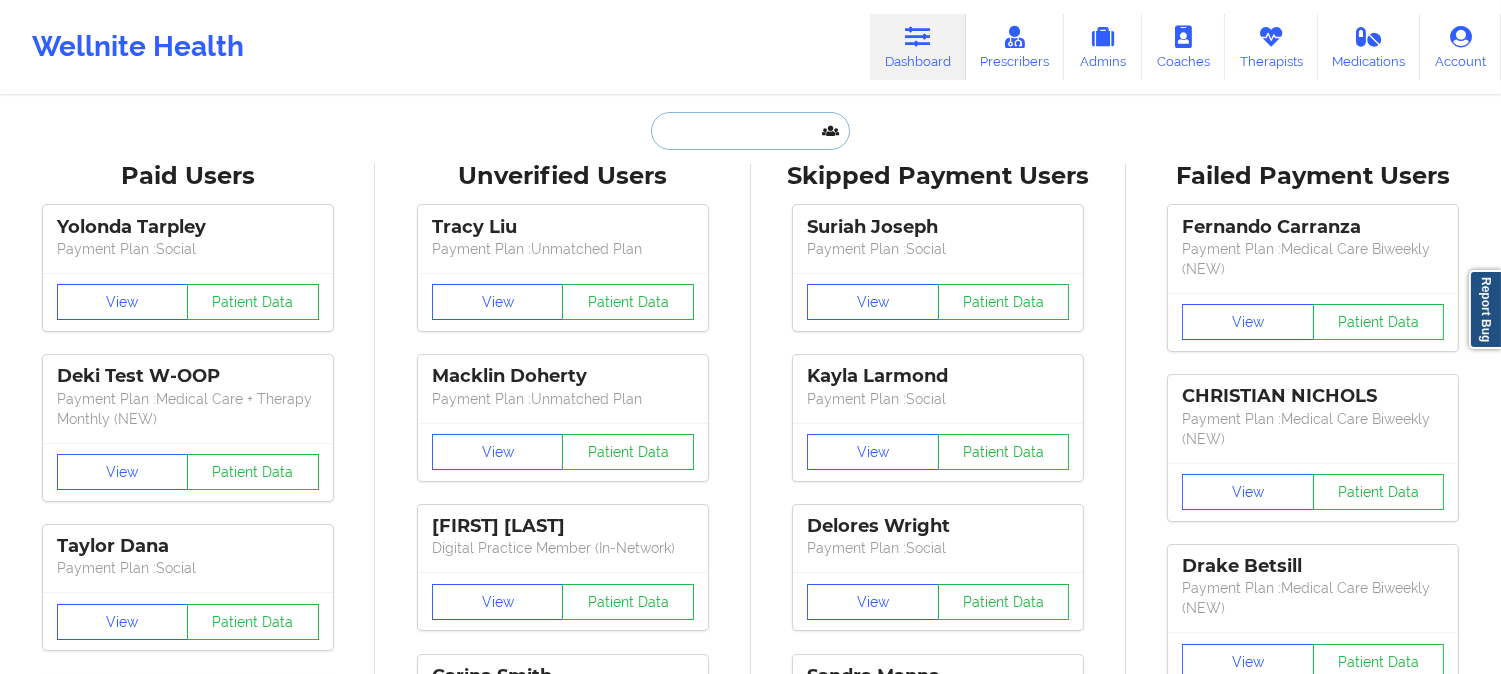 click at bounding box center [750, 131] 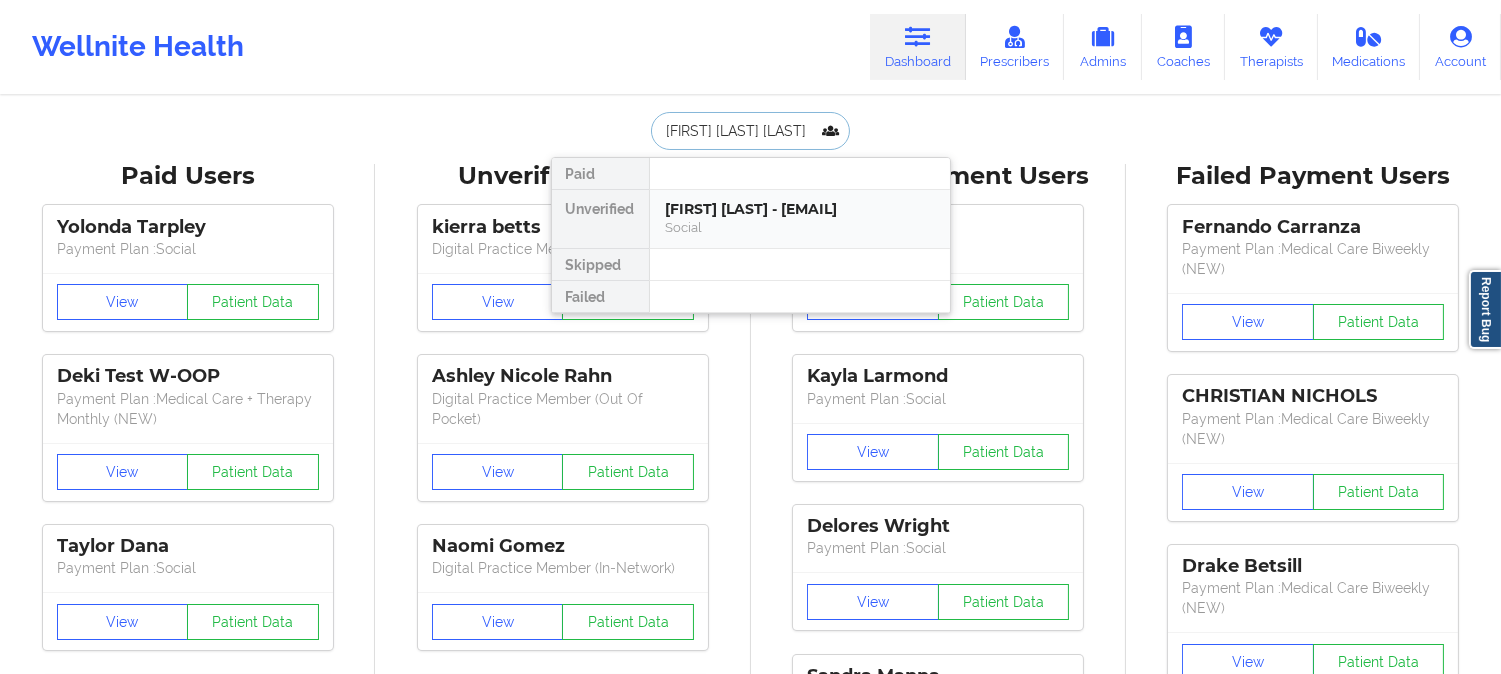 click on "Social" at bounding box center (800, 227) 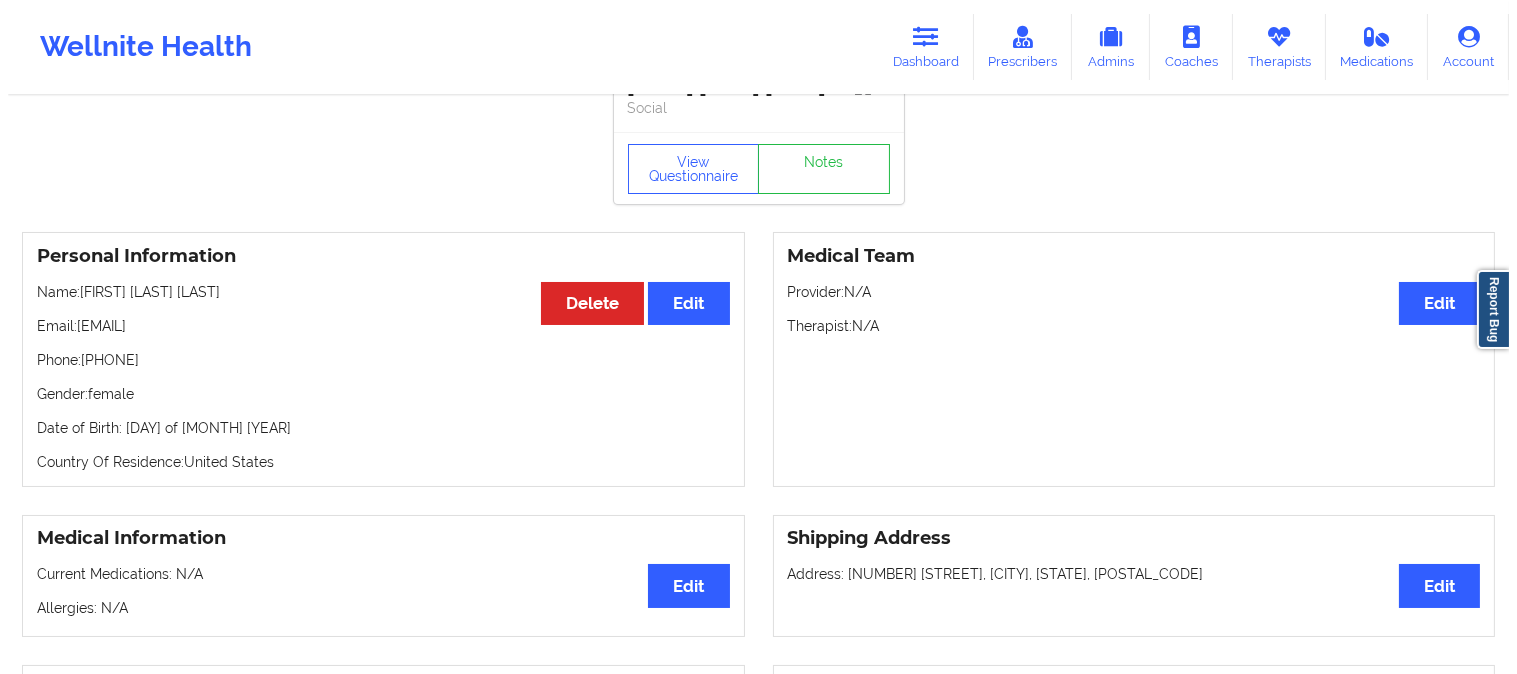scroll, scrollTop: 0, scrollLeft: 0, axis: both 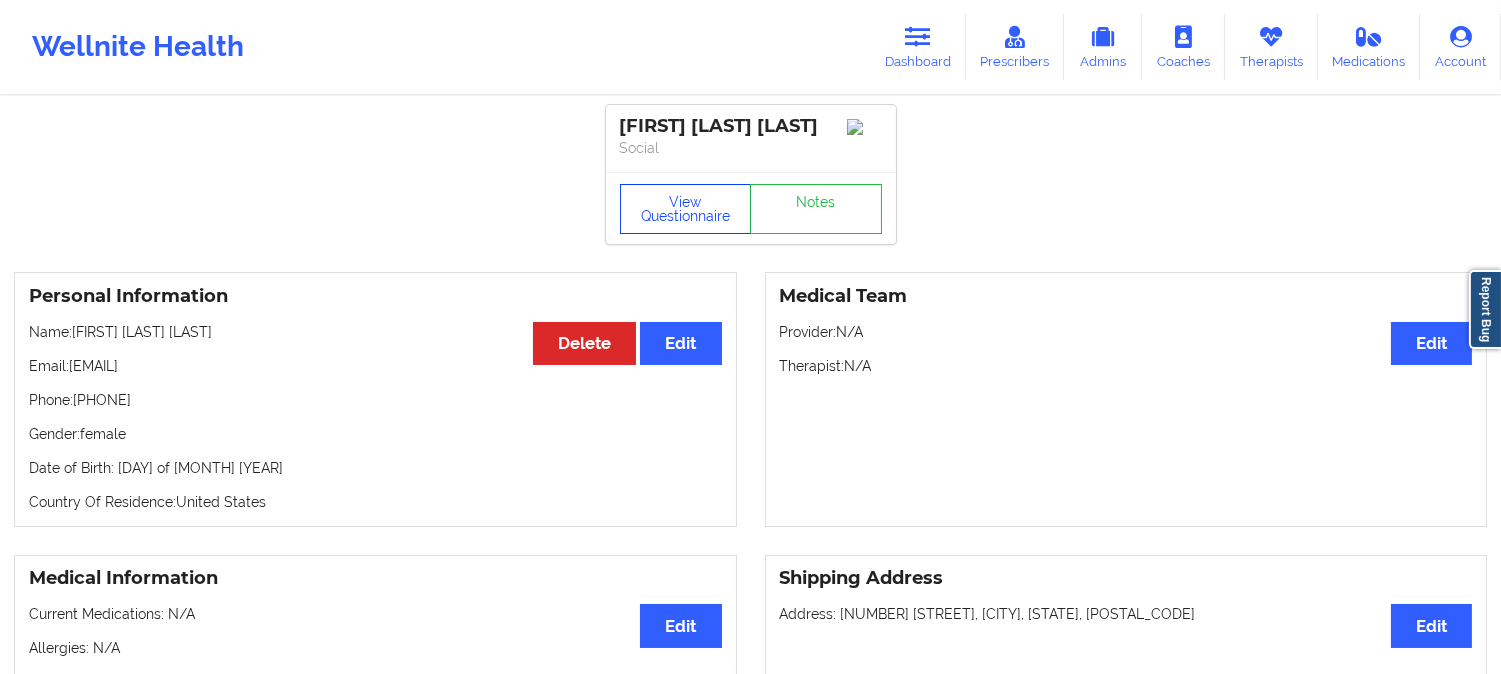 click on "View Questionnaire" at bounding box center (686, 209) 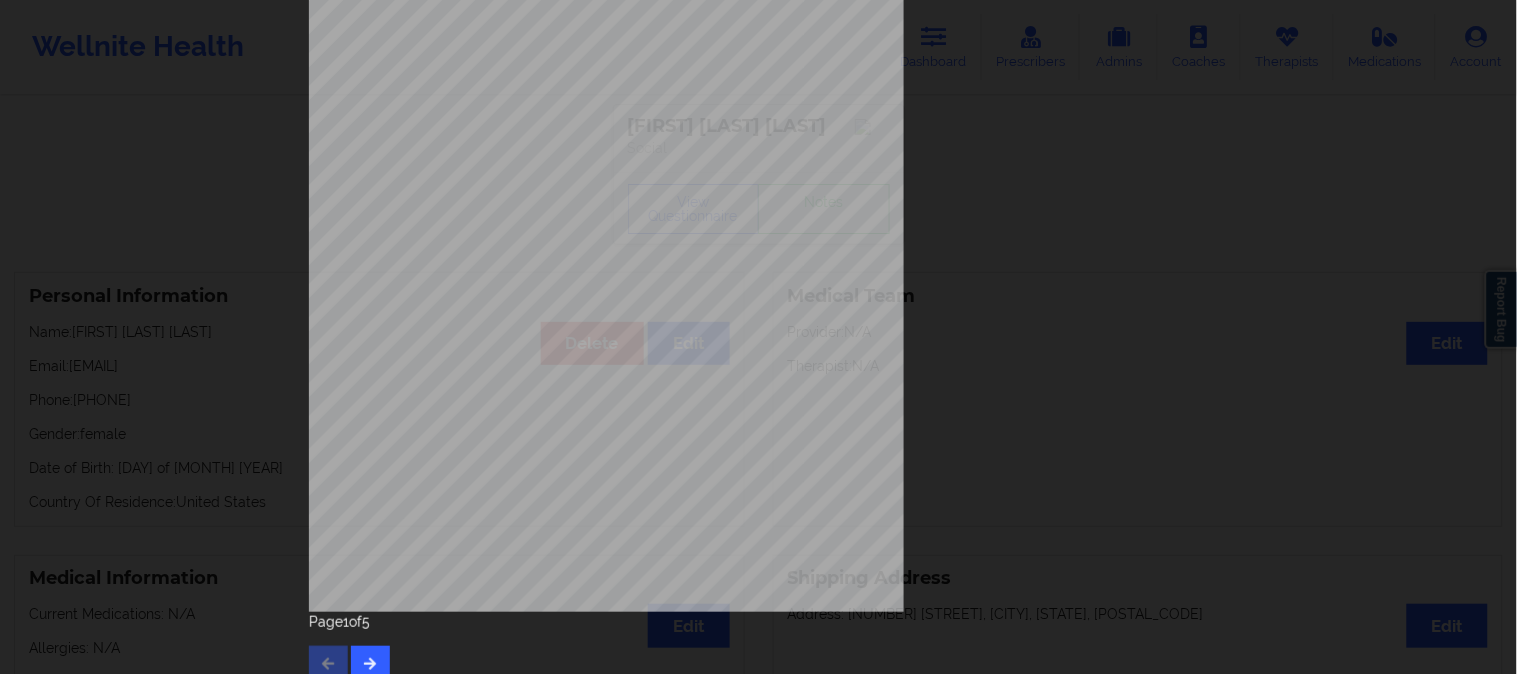 scroll, scrollTop: 280, scrollLeft: 0, axis: vertical 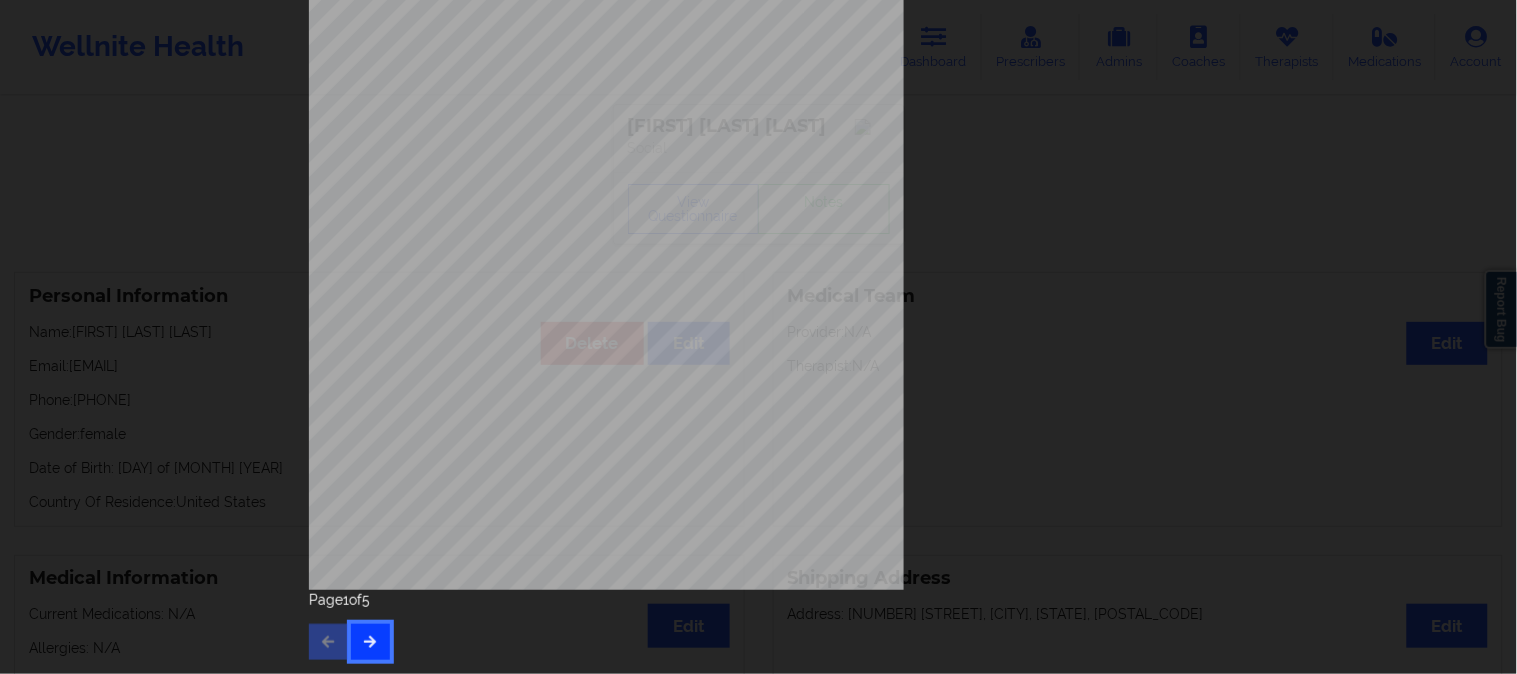 click at bounding box center (370, 641) 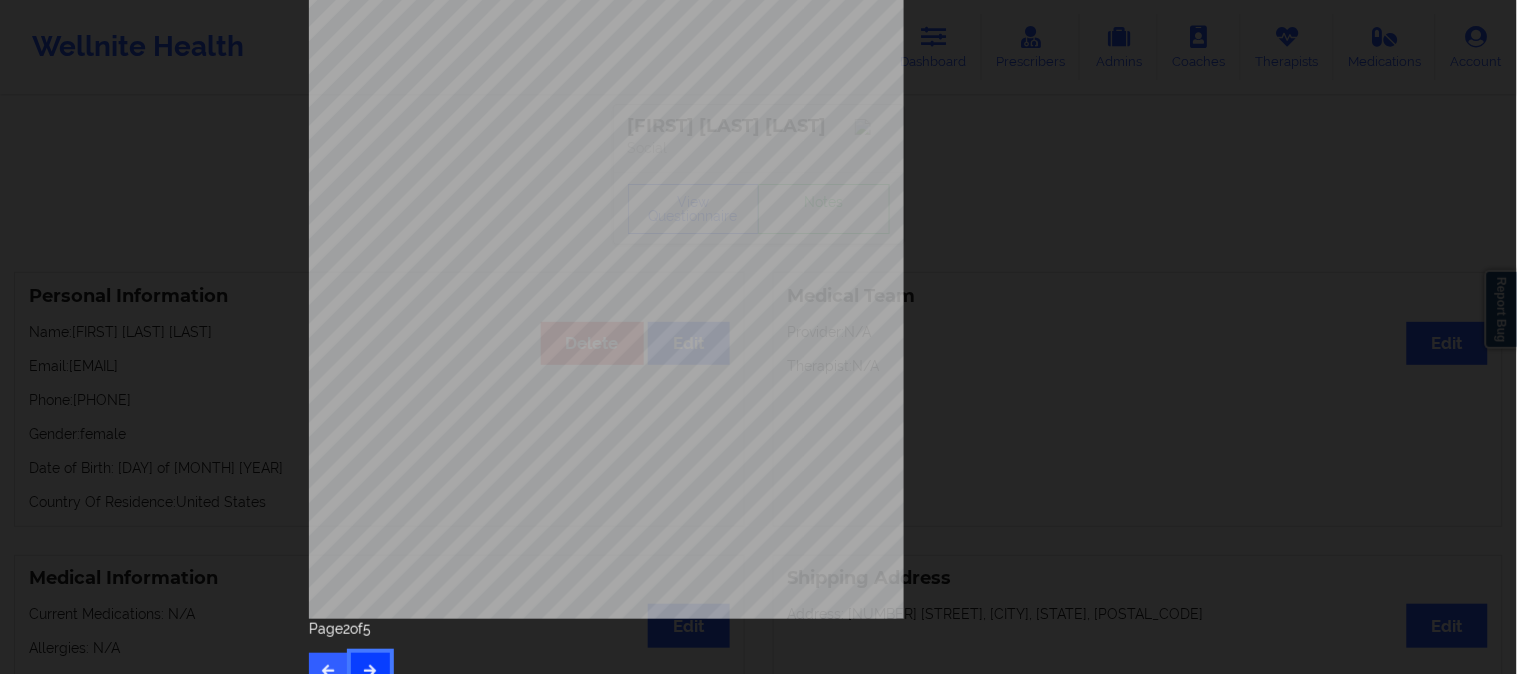 scroll, scrollTop: 280, scrollLeft: 0, axis: vertical 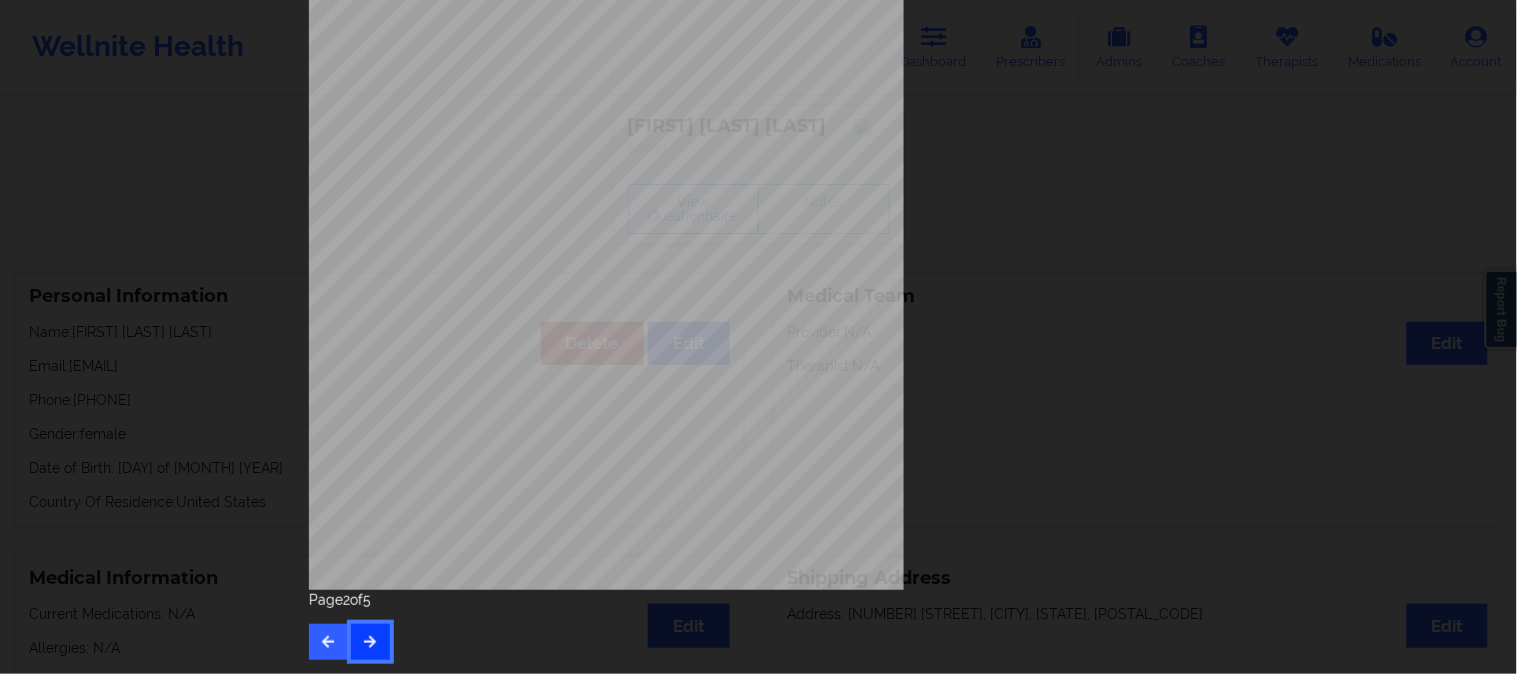 click at bounding box center [370, 641] 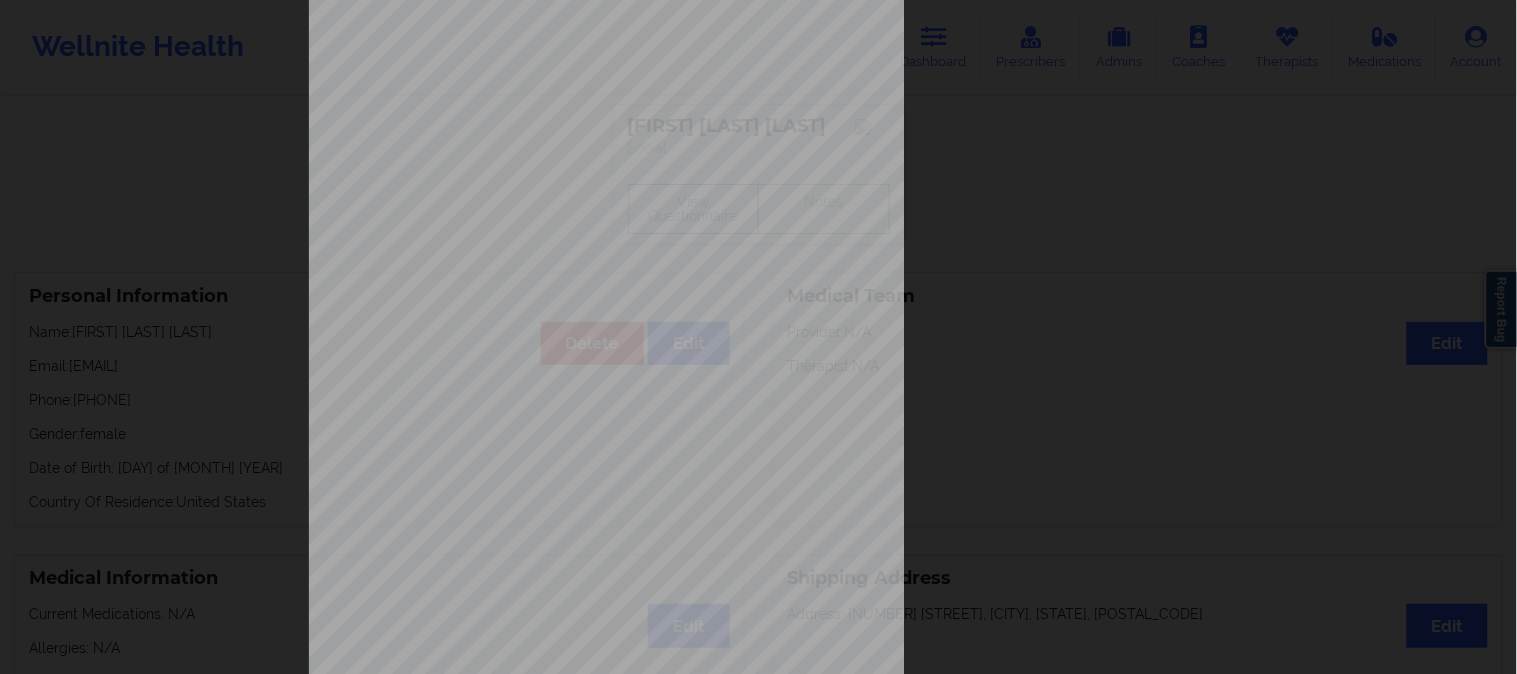 scroll, scrollTop: 280, scrollLeft: 0, axis: vertical 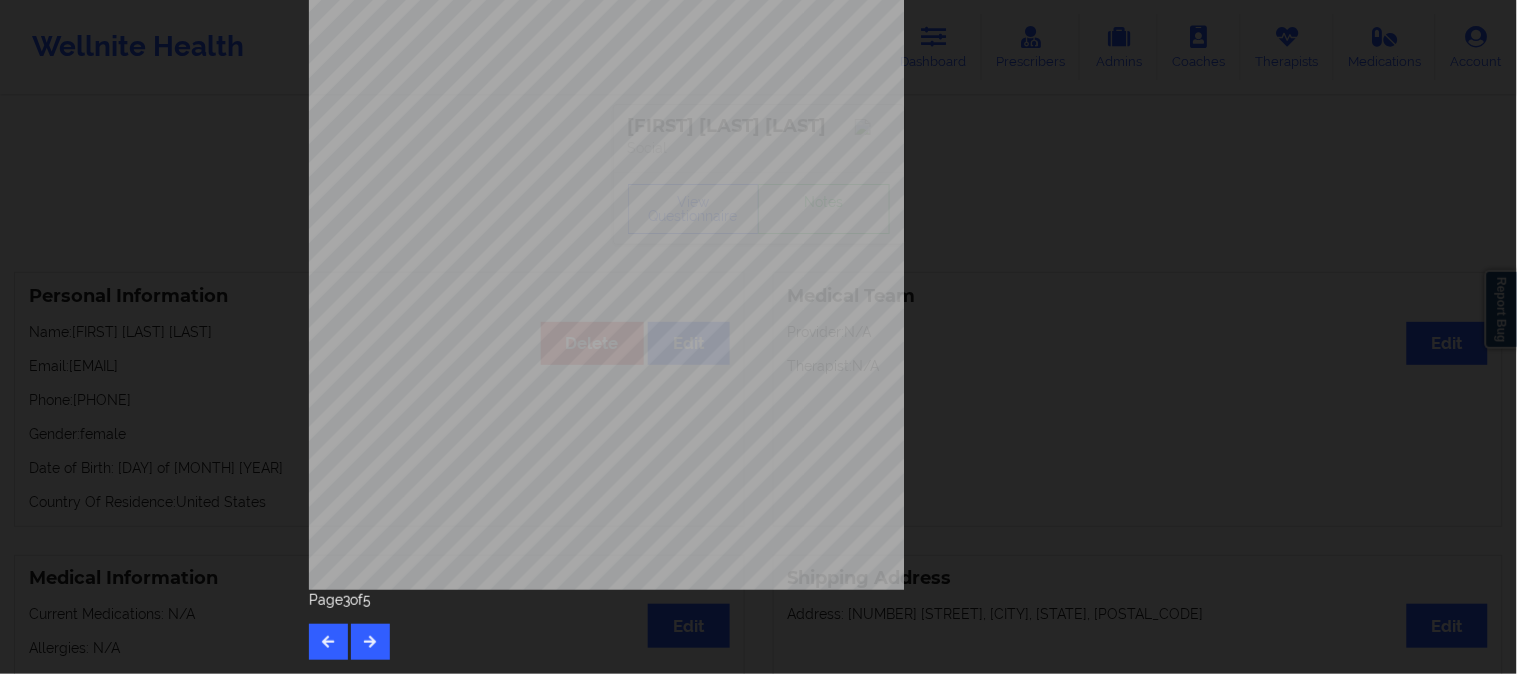 click on "Page  3  of  5" at bounding box center (759, 625) 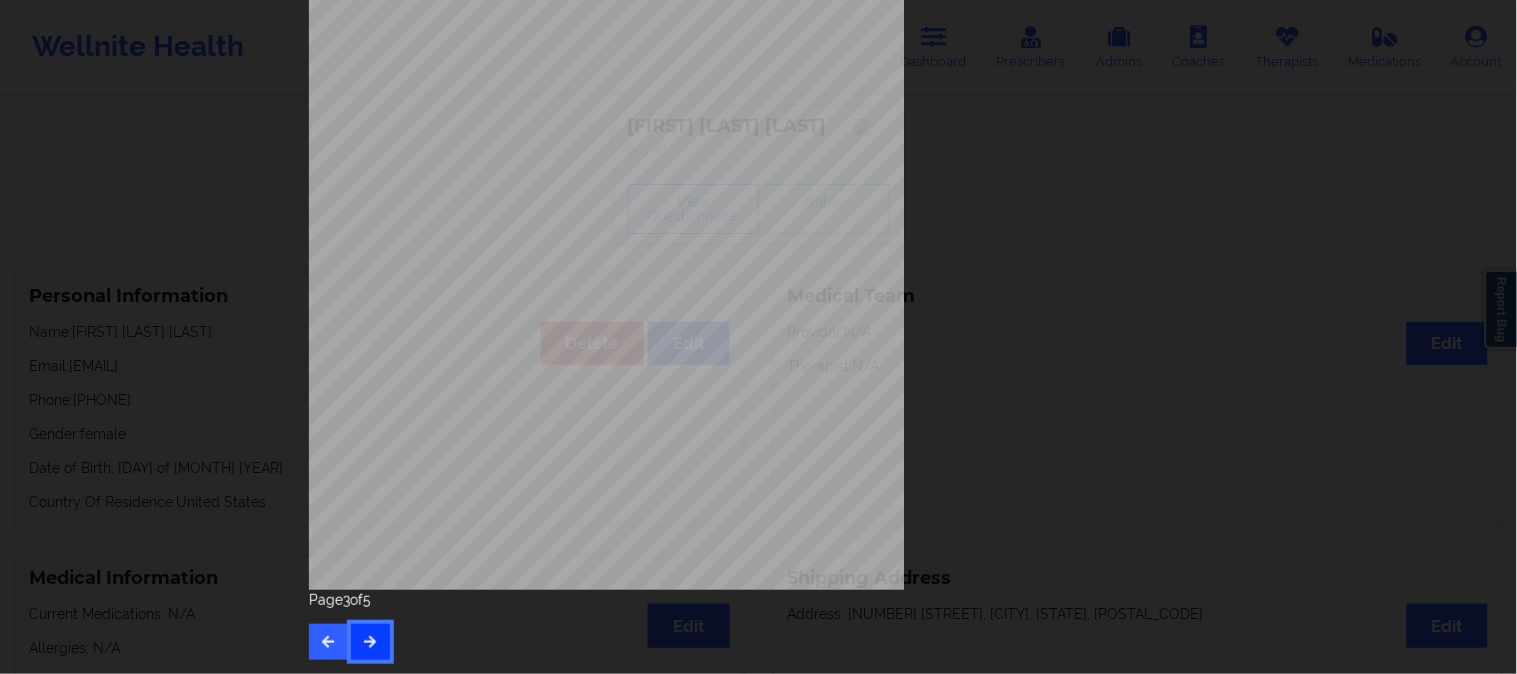 click at bounding box center (370, 642) 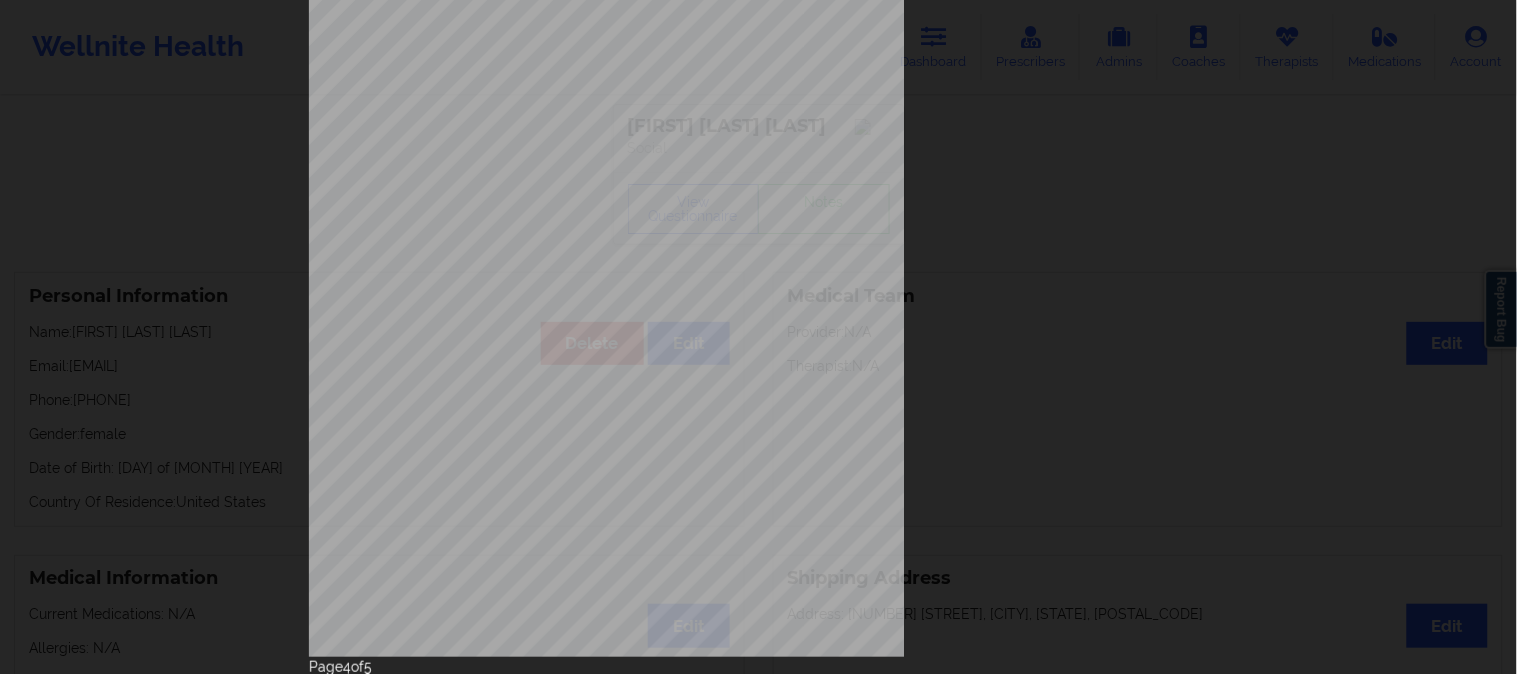 scroll, scrollTop: 222, scrollLeft: 0, axis: vertical 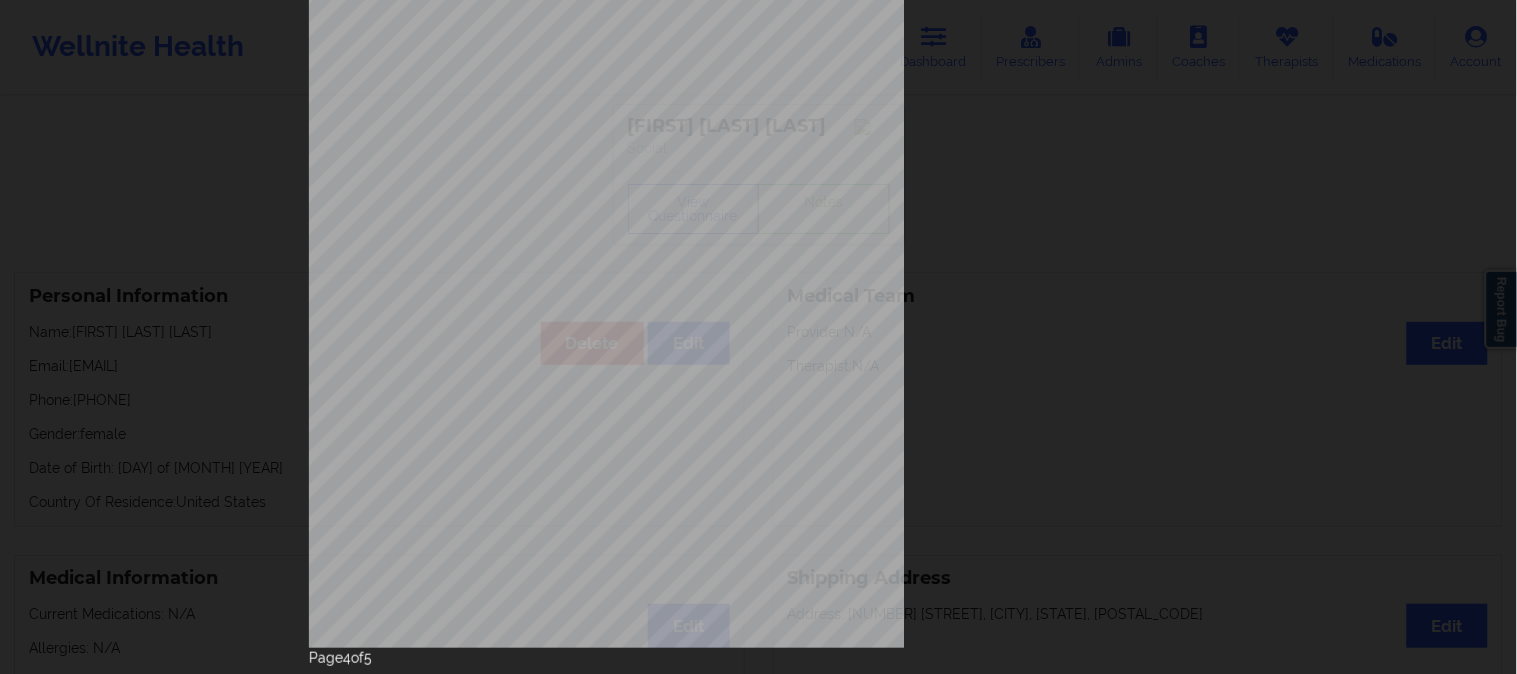 type 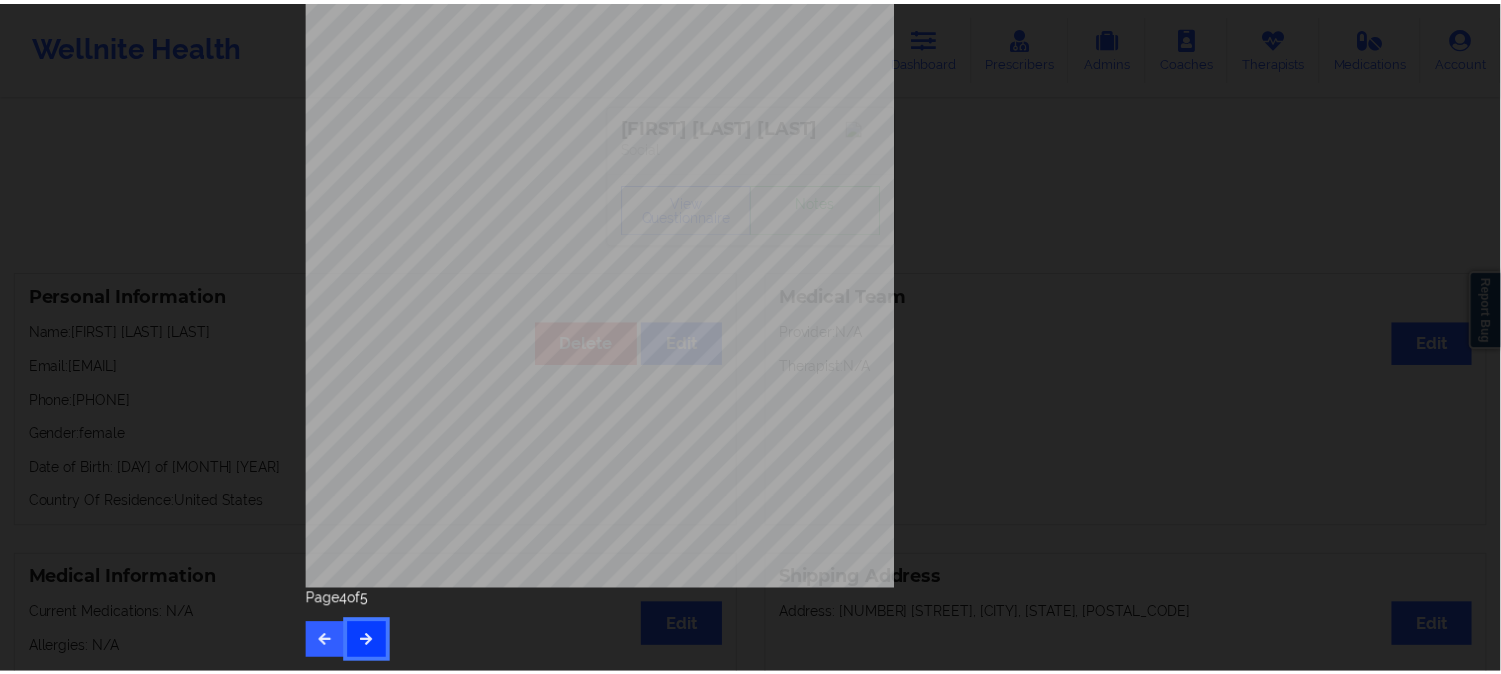 scroll, scrollTop: 0, scrollLeft: 0, axis: both 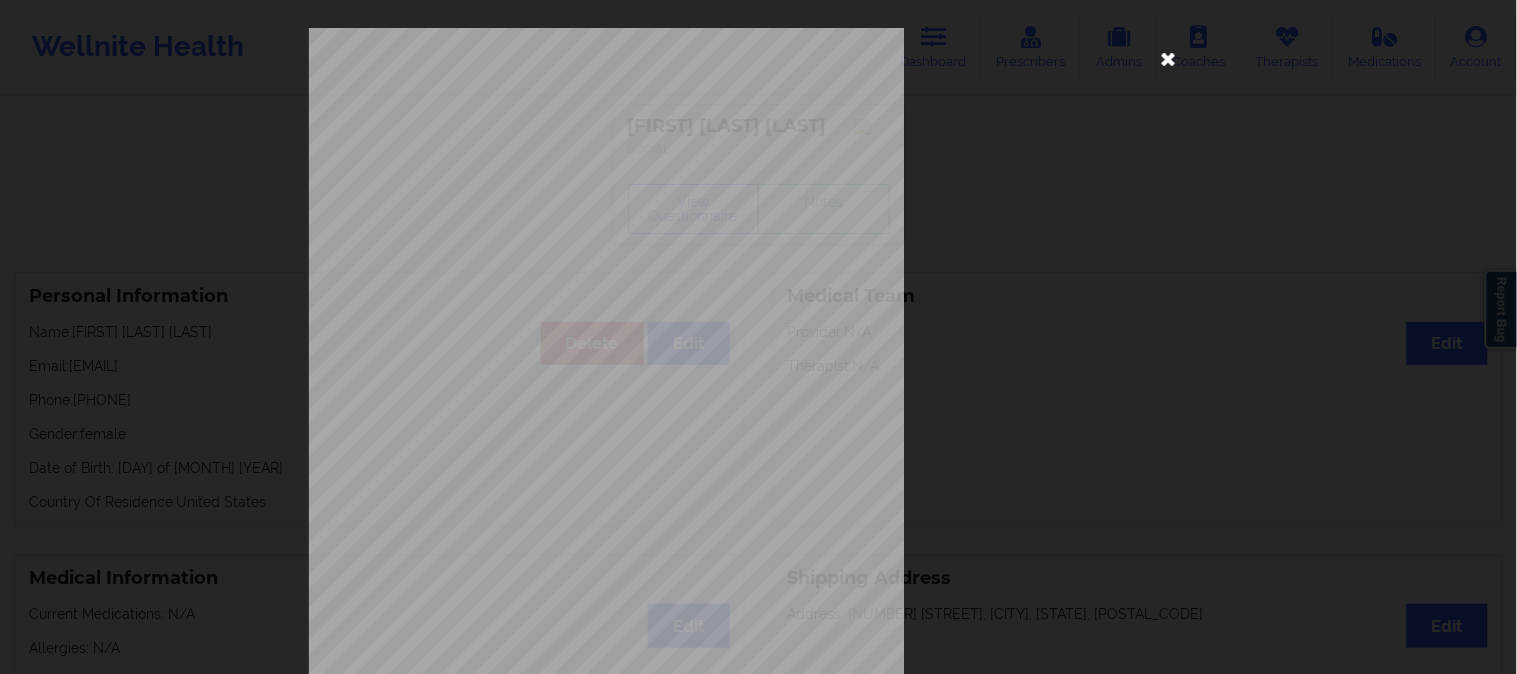 click at bounding box center (1169, 58) 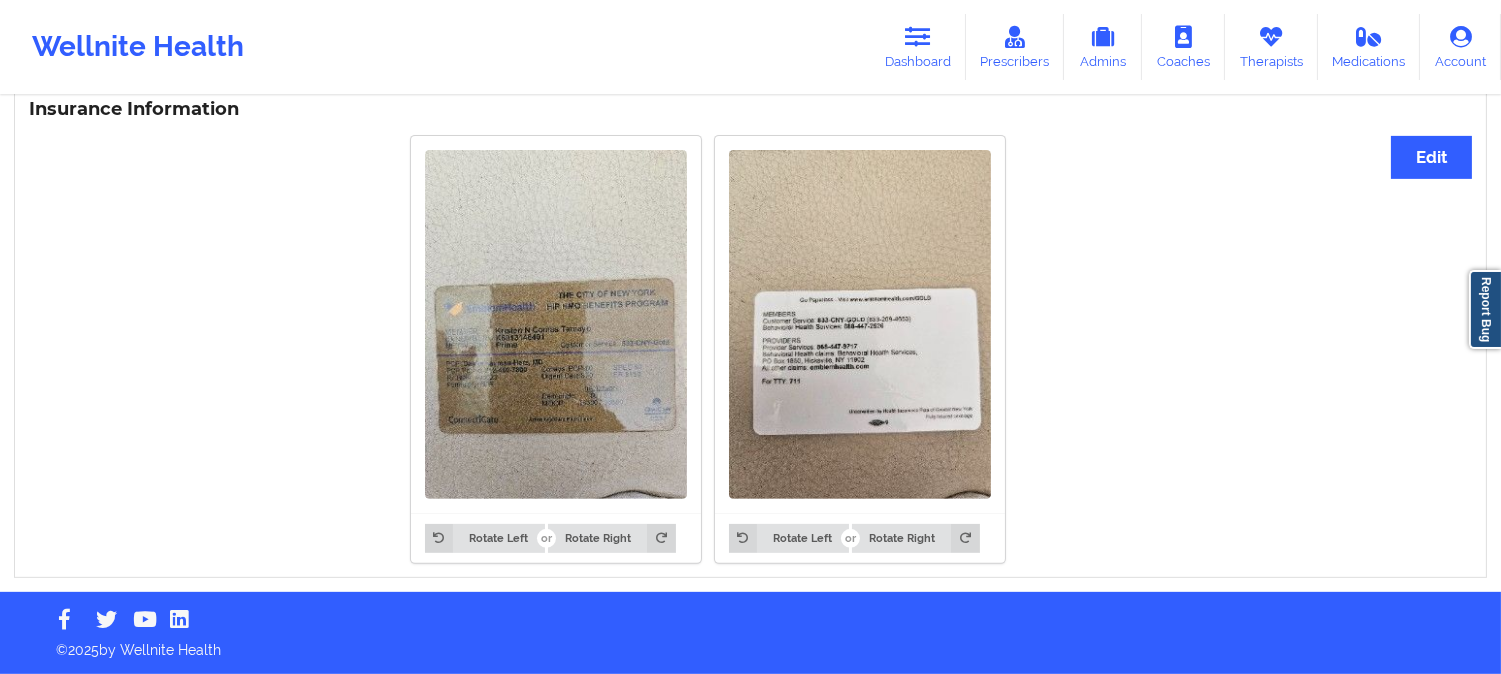 scroll, scrollTop: 1507, scrollLeft: 0, axis: vertical 